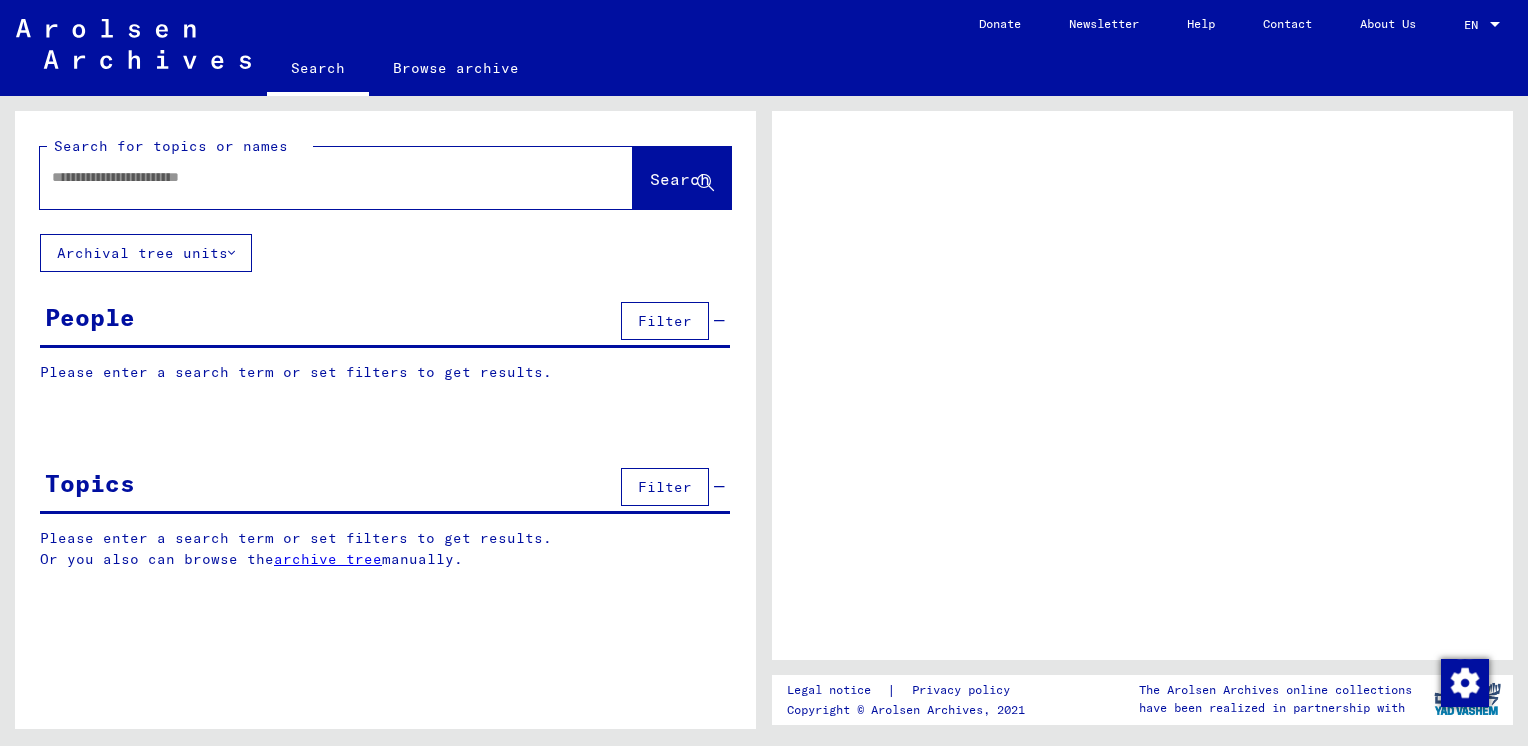 scroll, scrollTop: 0, scrollLeft: 0, axis: both 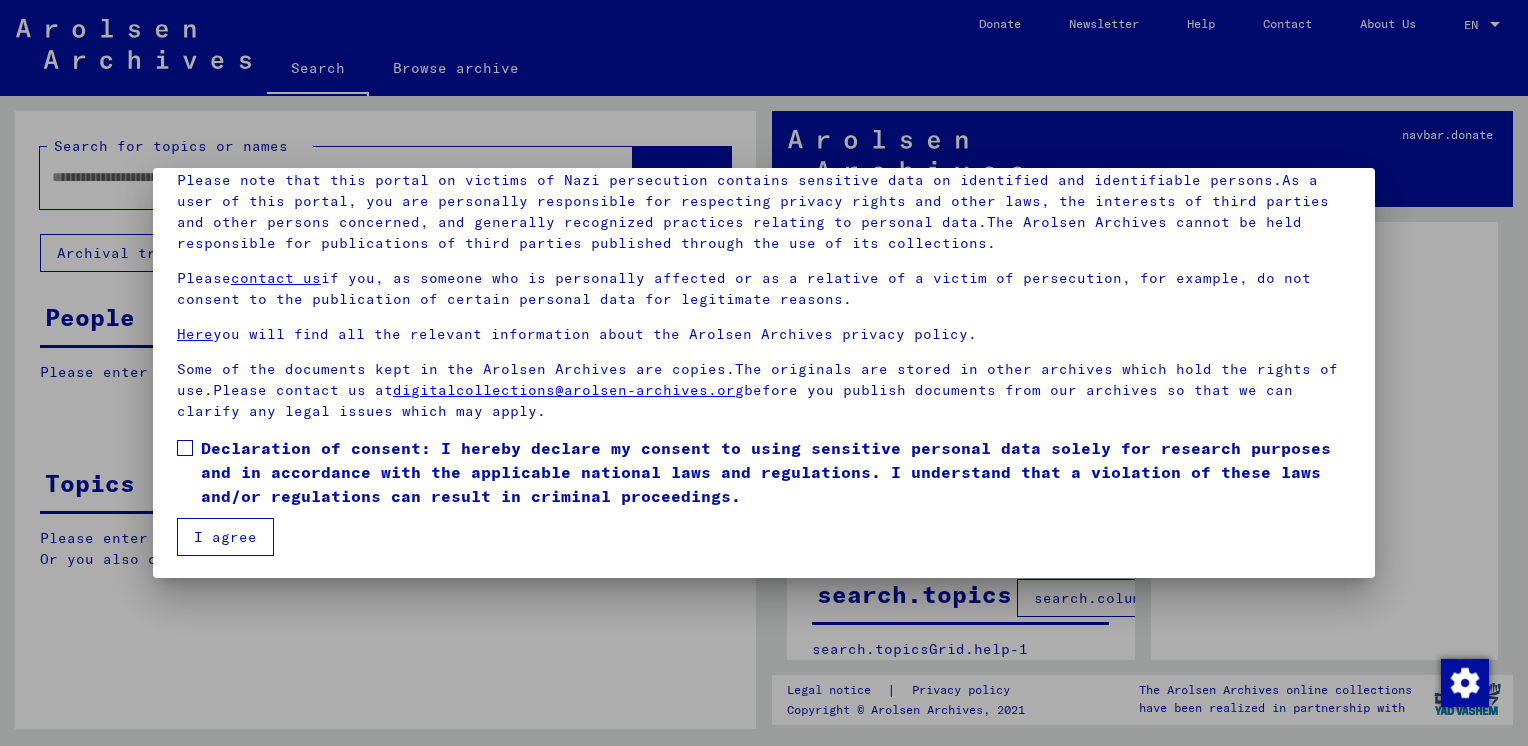 click on "I agree" at bounding box center [225, 537] 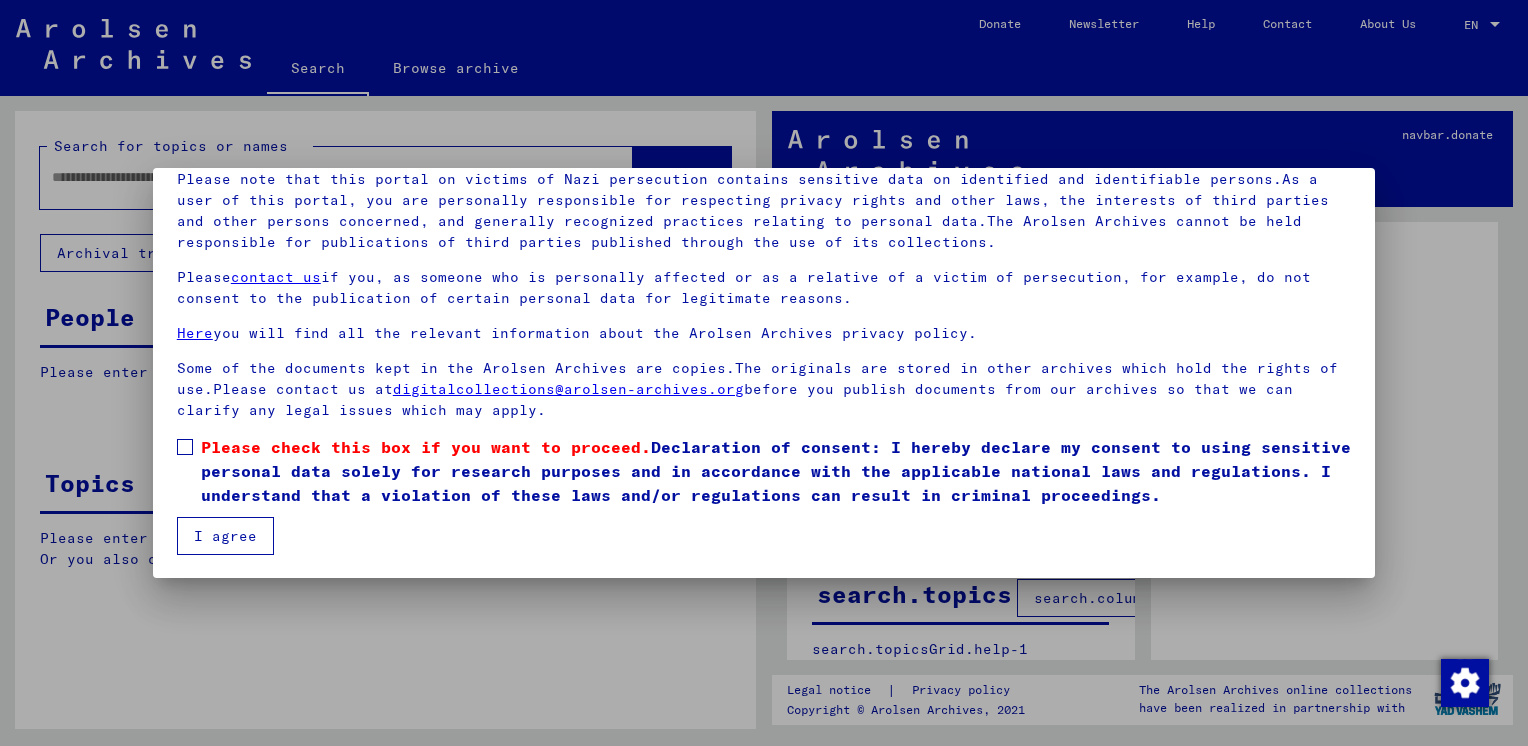 click on "Our terms of use were established by the international commission, which is the highest governing body of the Arolsen Archives, and do not correspond to German or other national archive law. Please note that this portal on victims of Nazi persecution contains sensitive data on identified and identifiable persons.As a user of this portal, you are personally responsible for respecting privacy rights and other laws, the interests of third parties and other persons concerned, and generally recognized practices relating to personal data.The Arolsen Archives cannot be held responsible for publications of third parties published through the use of its collections. Please contact us if you, as someone who is personally affected or as a relative of a victim of persecution, for example, do not consent to the publication of certain personal data for legitimate reasons. Here you will find all the relevant information about the Arolsen Archives privacy policy. digitalcollections@[REDACTED] I agree" at bounding box center [764, 327] 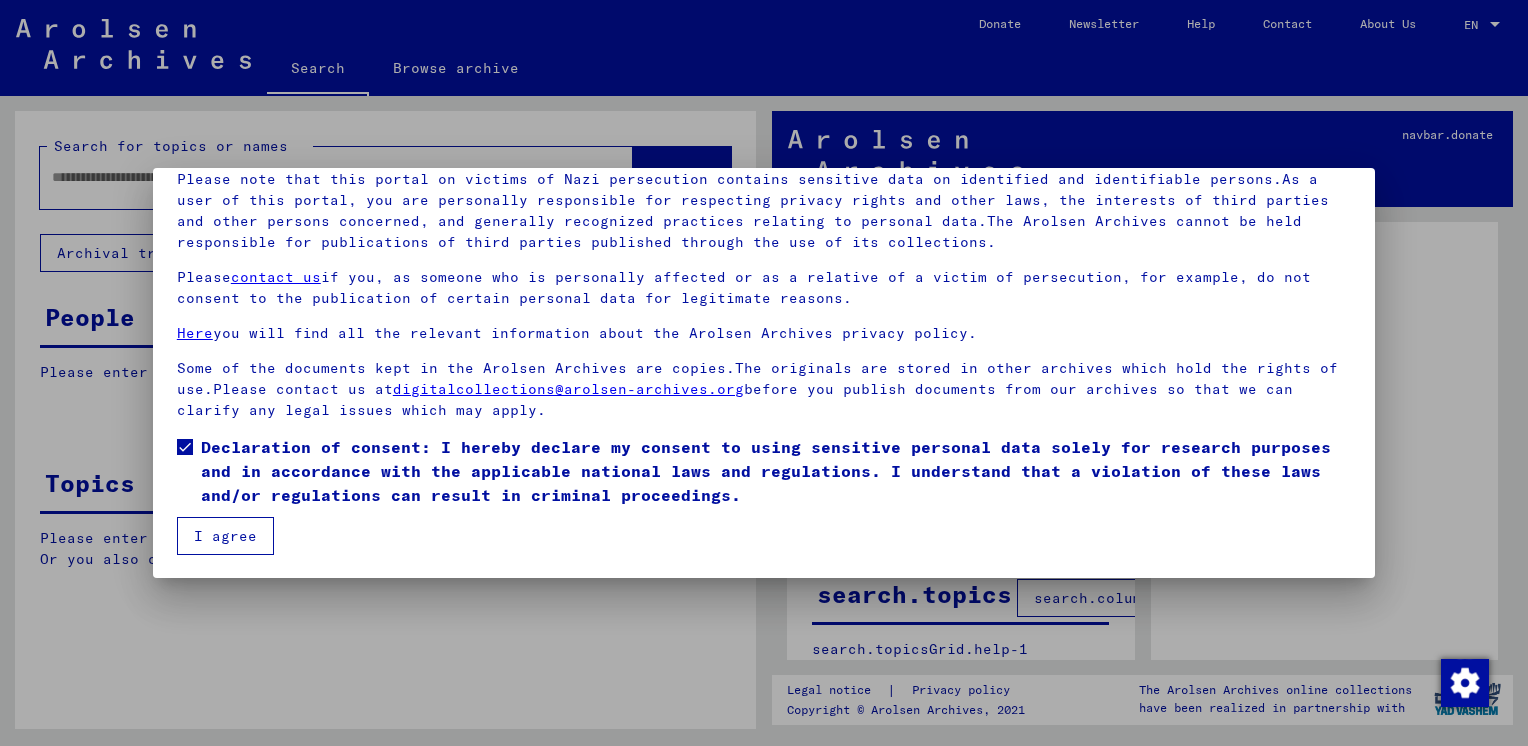 click on "I agree" at bounding box center (225, 536) 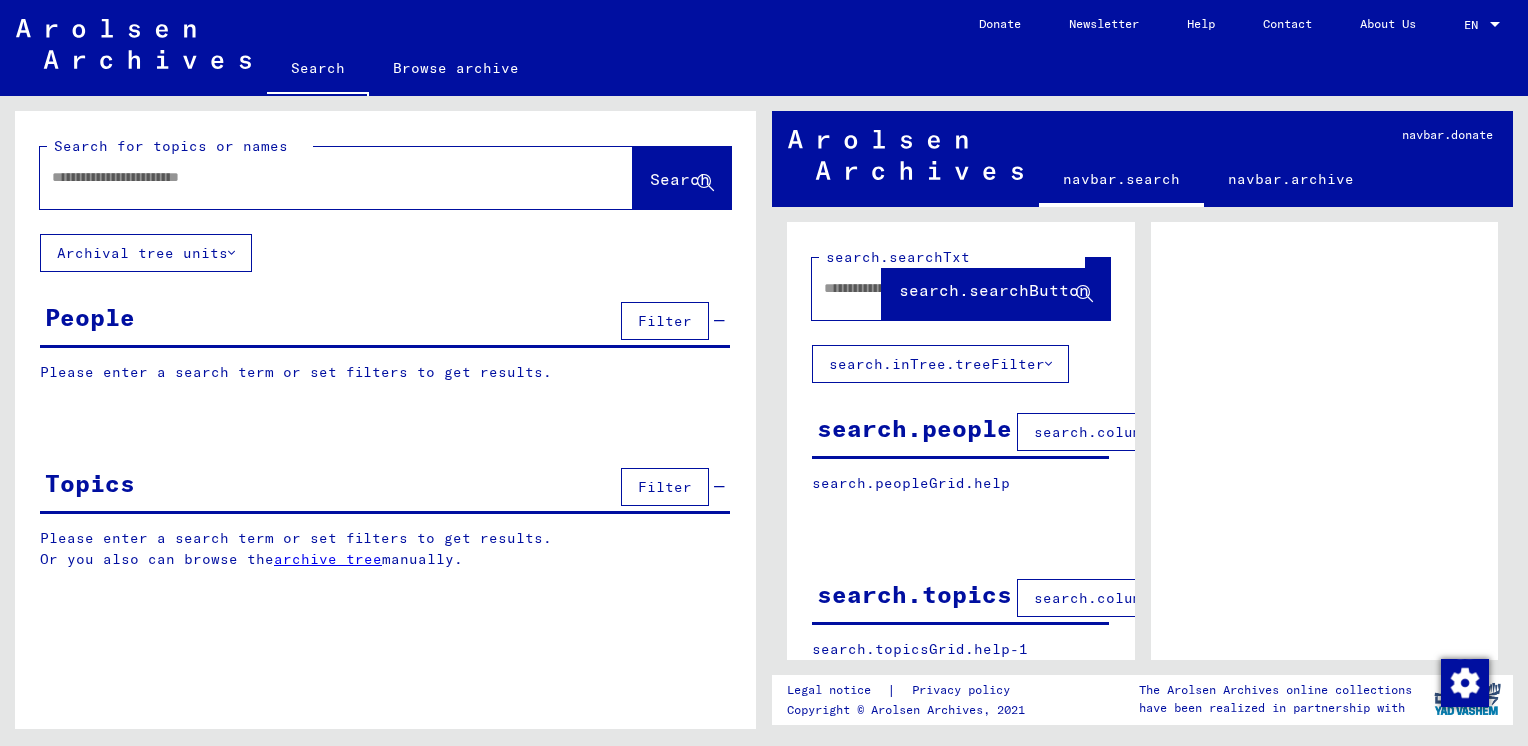 click at bounding box center (318, 177) 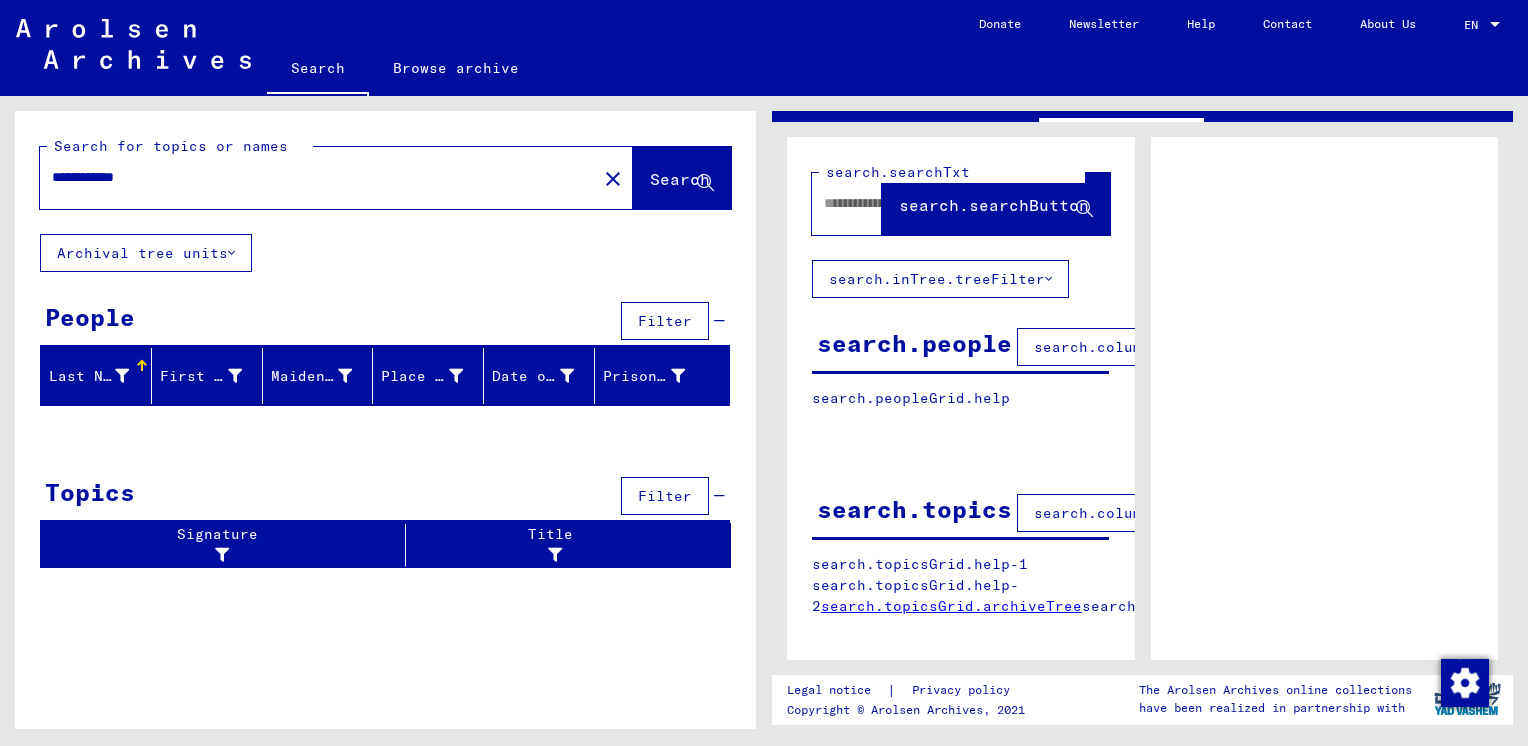 scroll, scrollTop: 0, scrollLeft: 0, axis: both 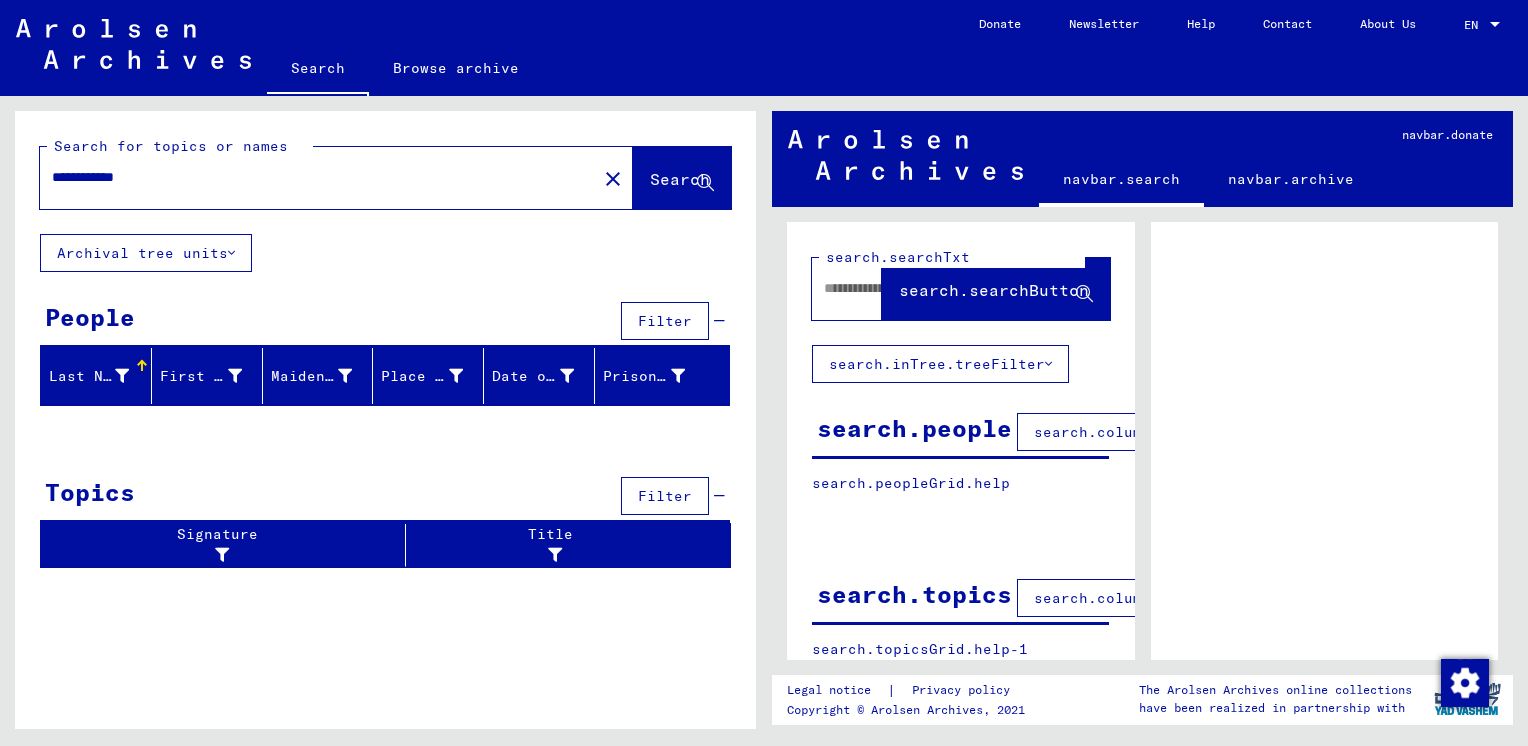drag, startPoint x: 94, startPoint y: 175, endPoint x: -4, endPoint y: 174, distance: 98.005104 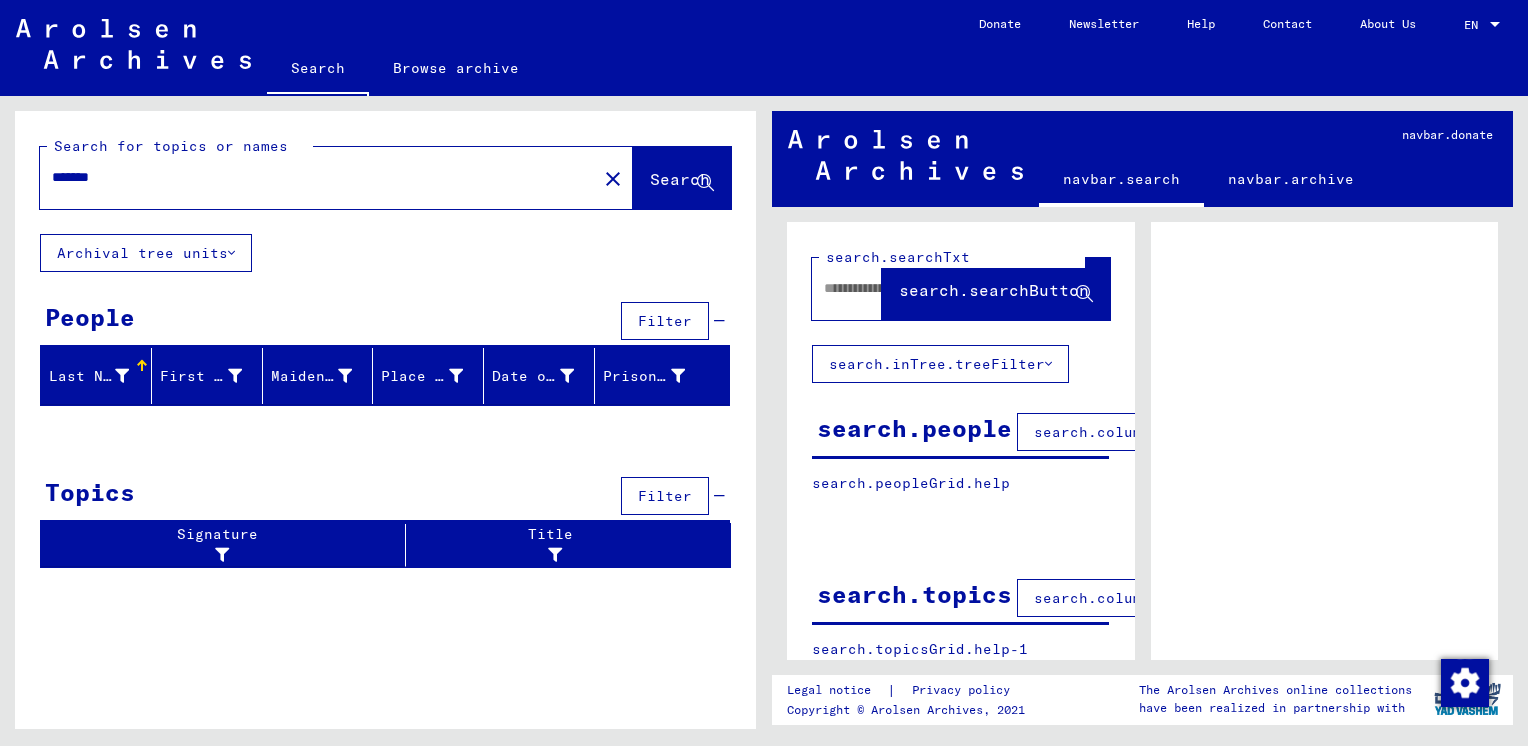 type on "*******" 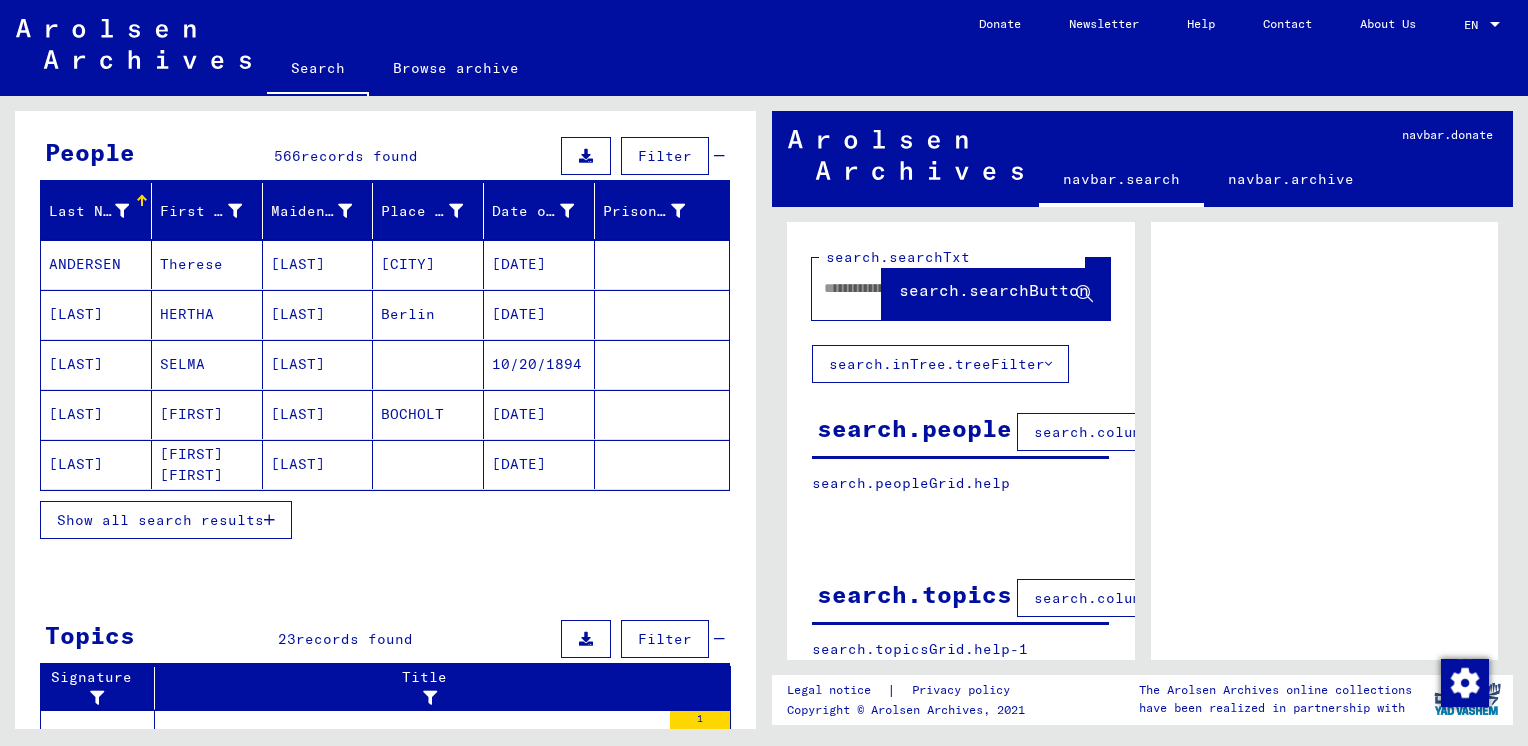 scroll, scrollTop: 200, scrollLeft: 0, axis: vertical 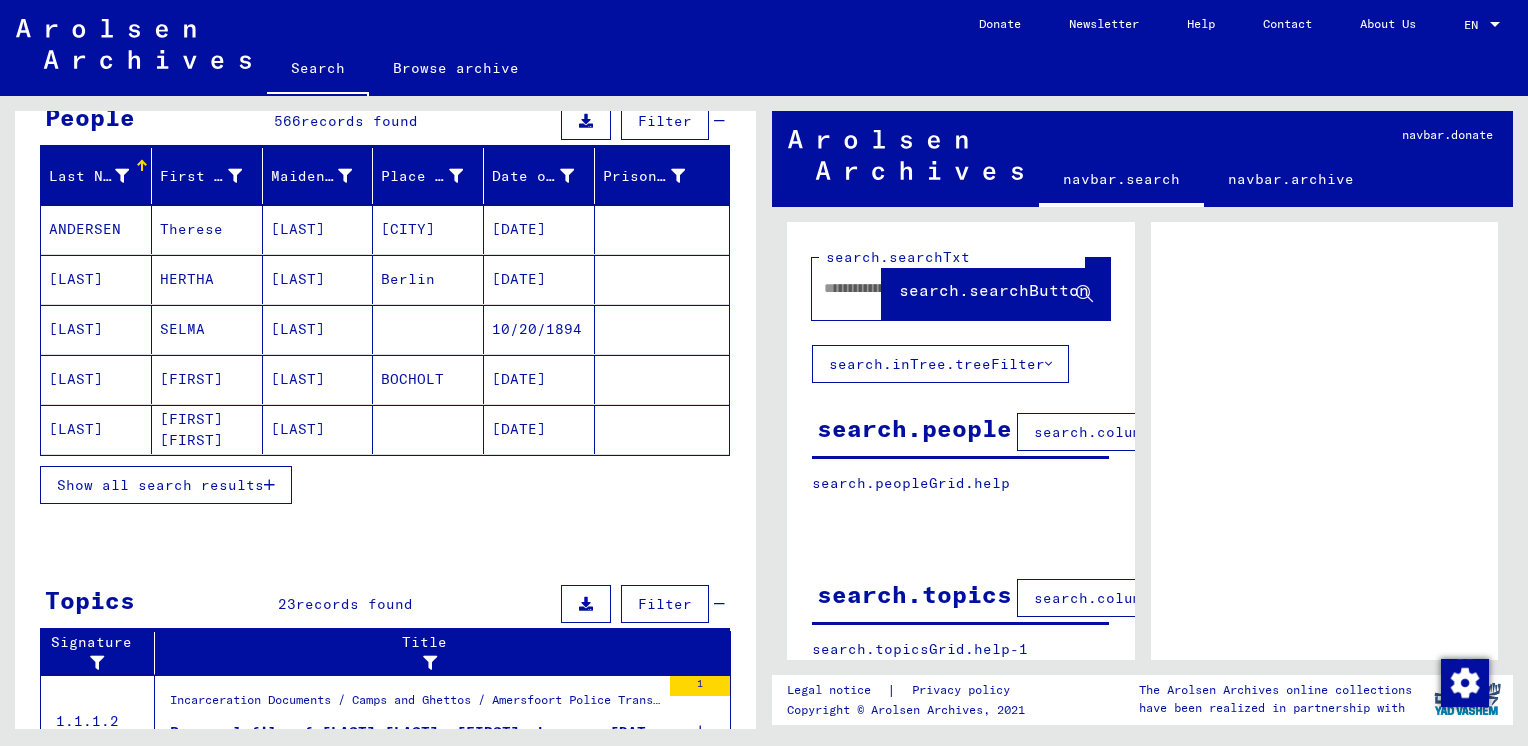 click on "Show all search results" at bounding box center (160, 485) 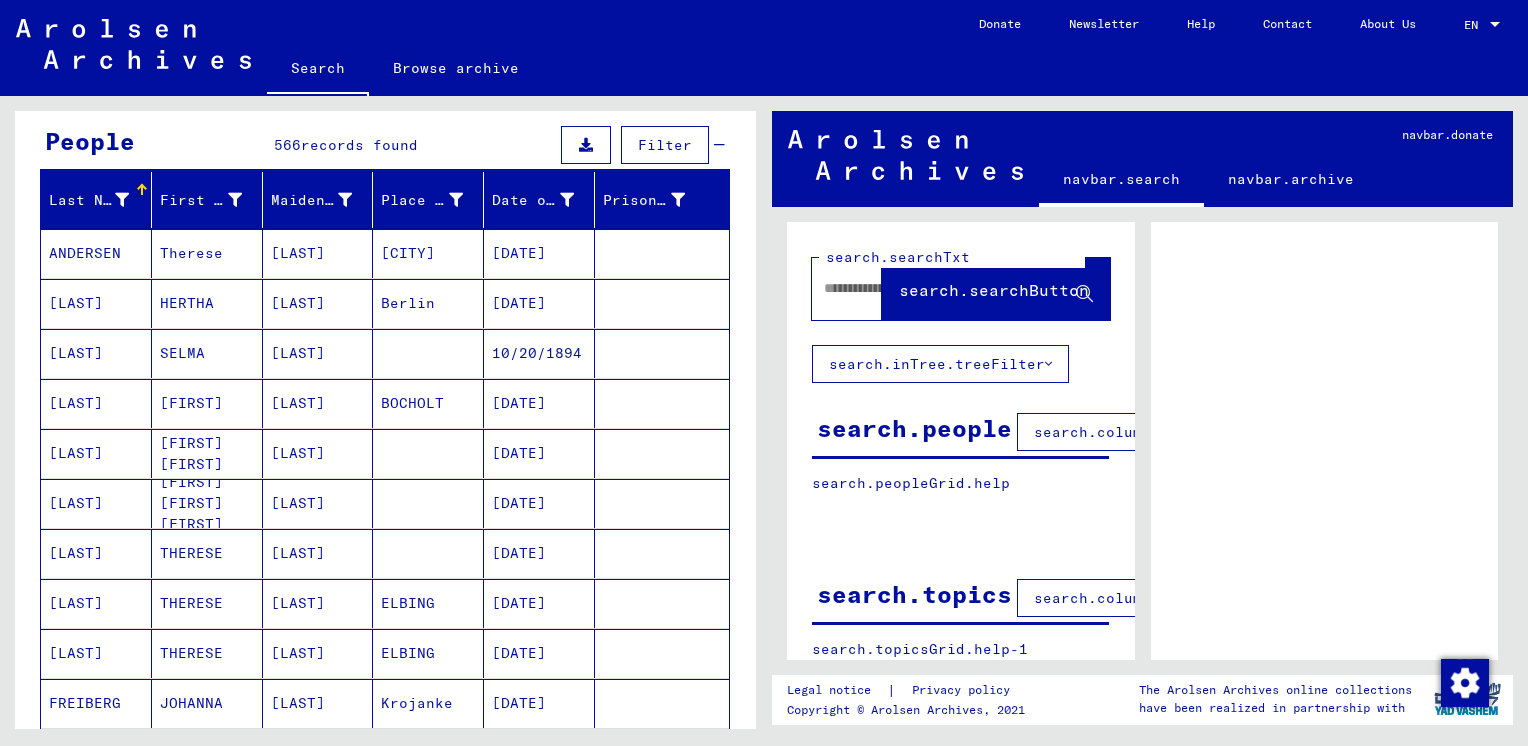 scroll, scrollTop: 100, scrollLeft: 0, axis: vertical 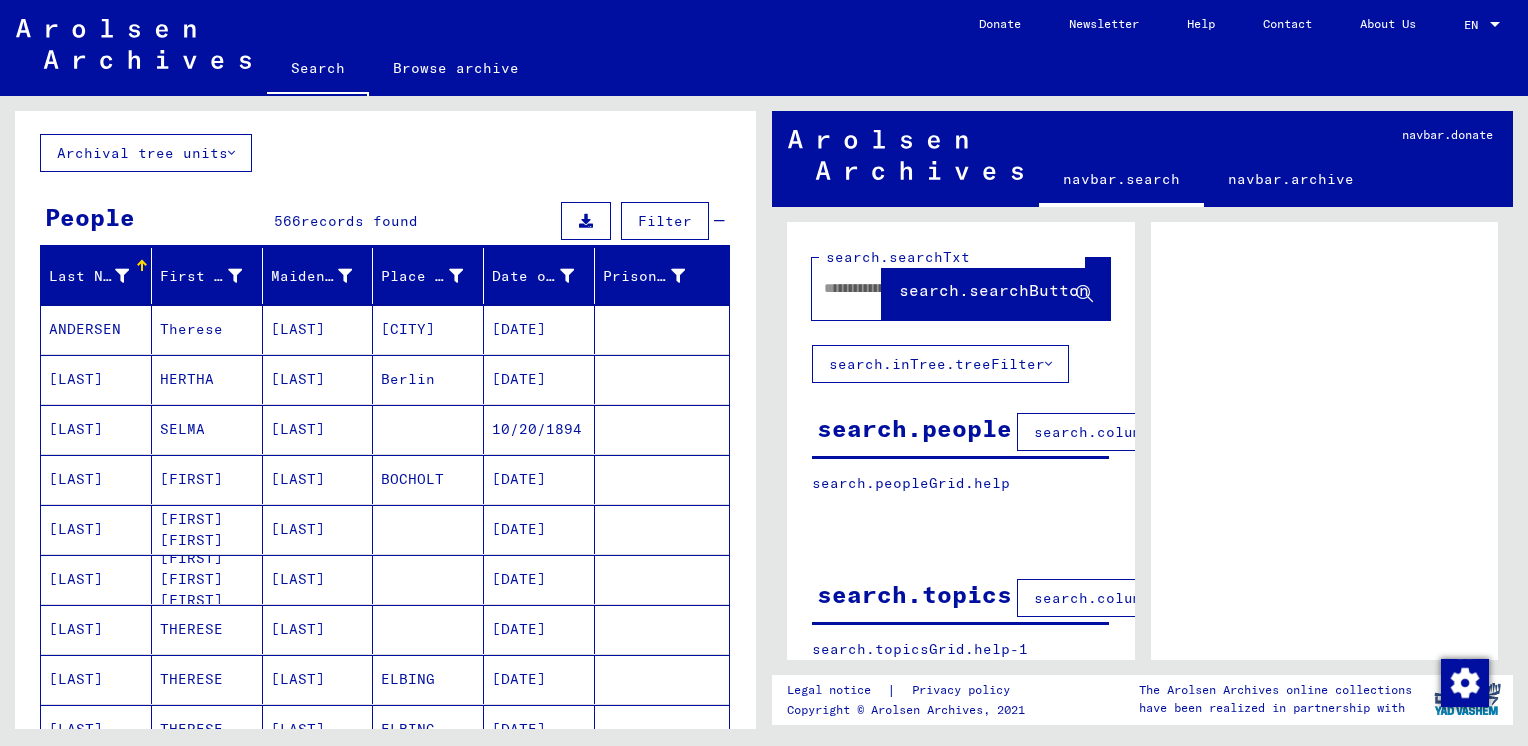 click on "Last Name" at bounding box center [89, 276] 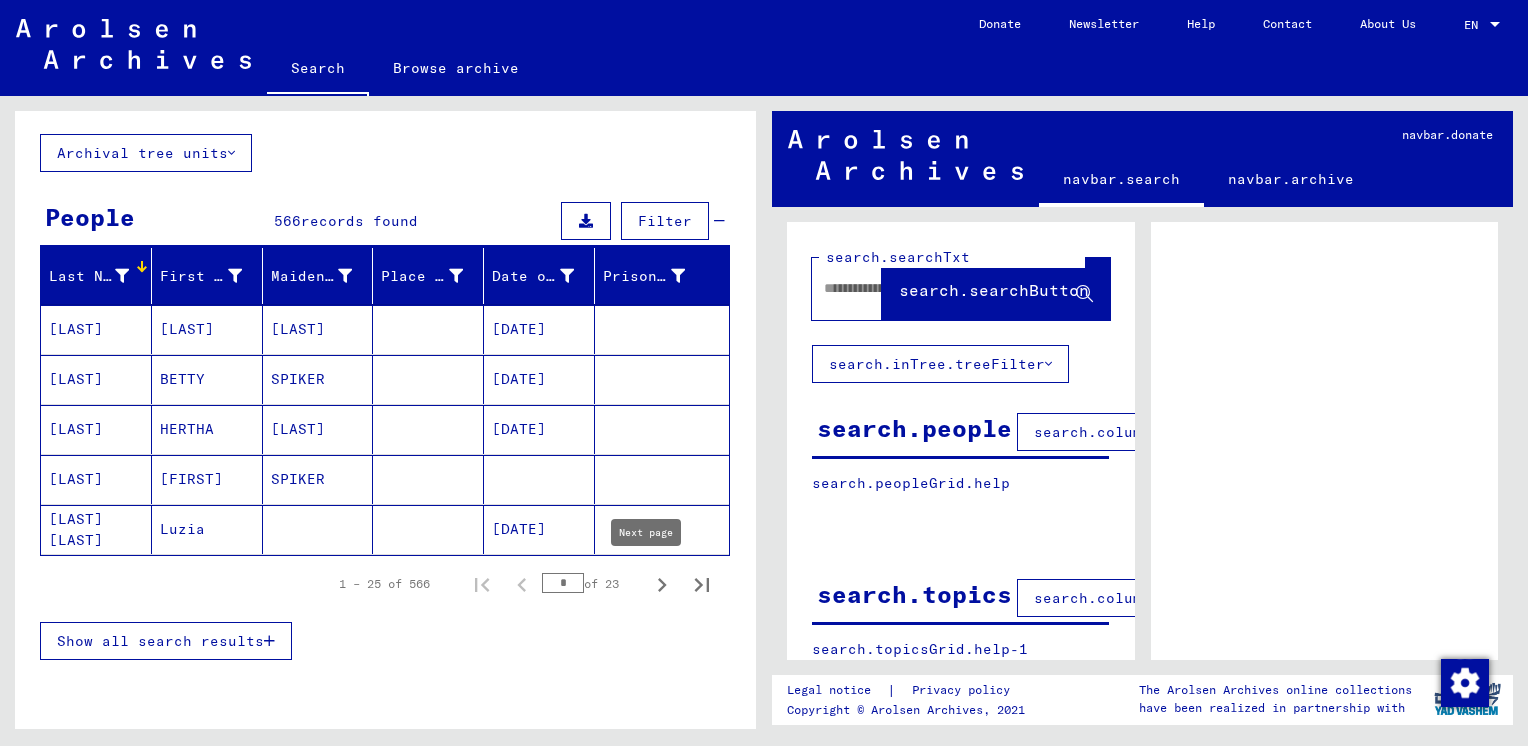 click 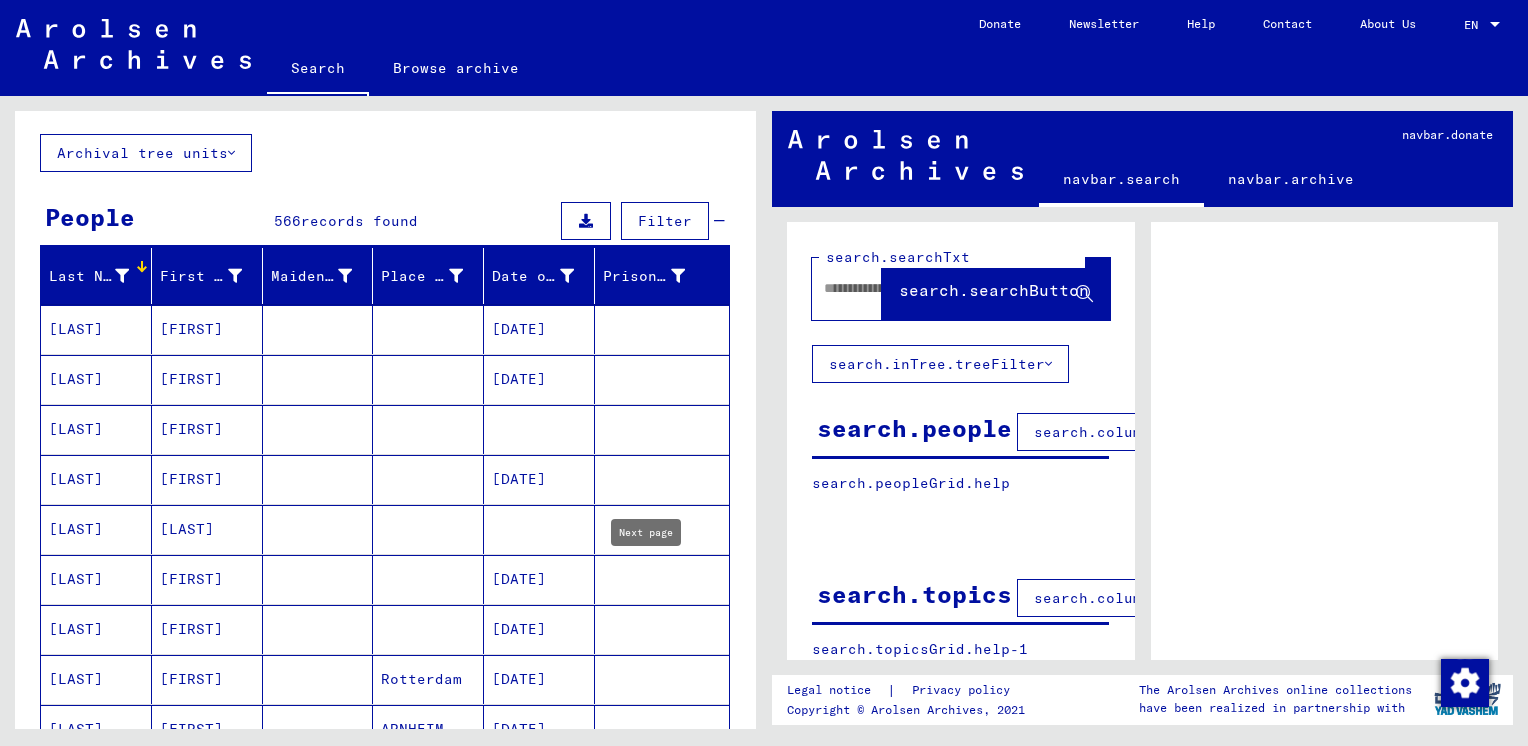 type on "*" 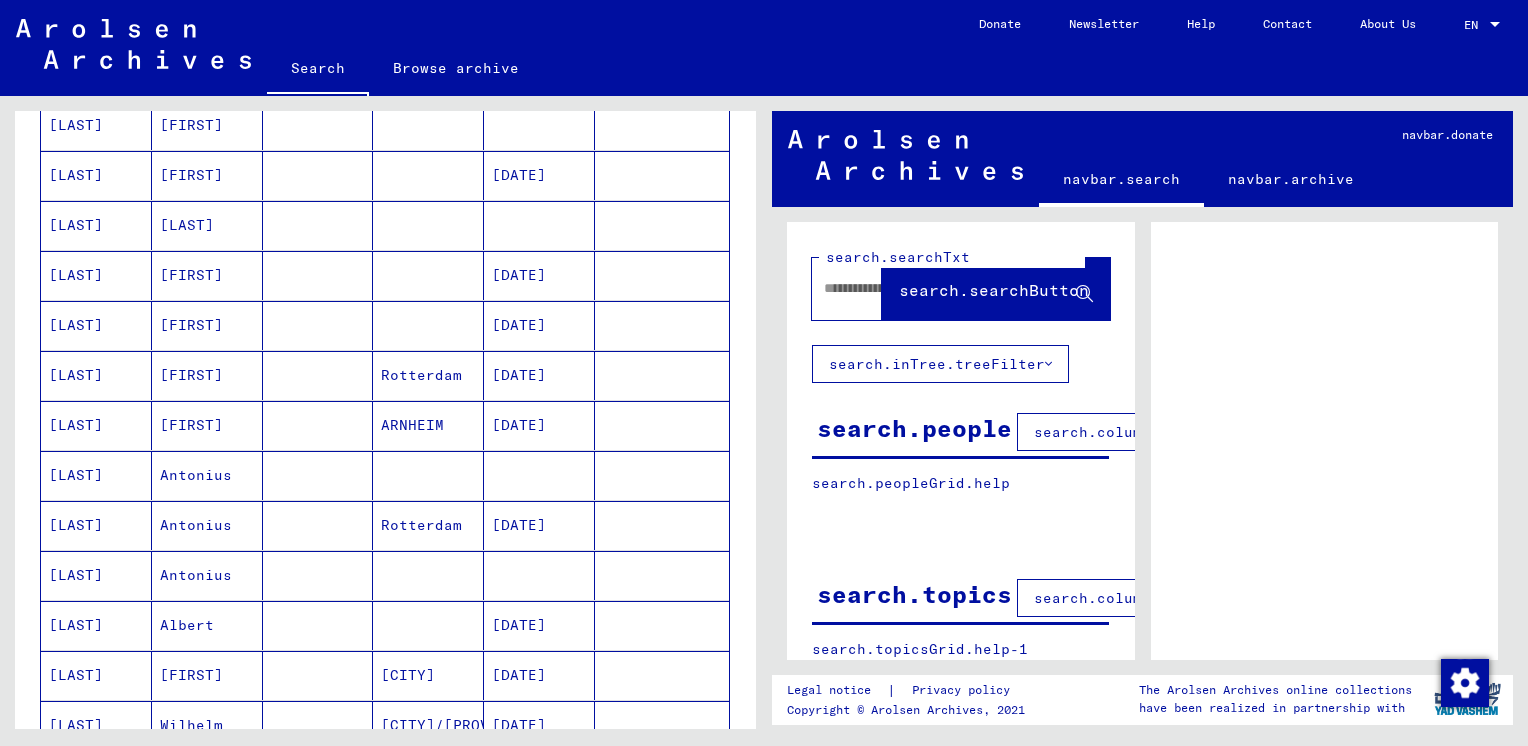 scroll, scrollTop: 0, scrollLeft: 0, axis: both 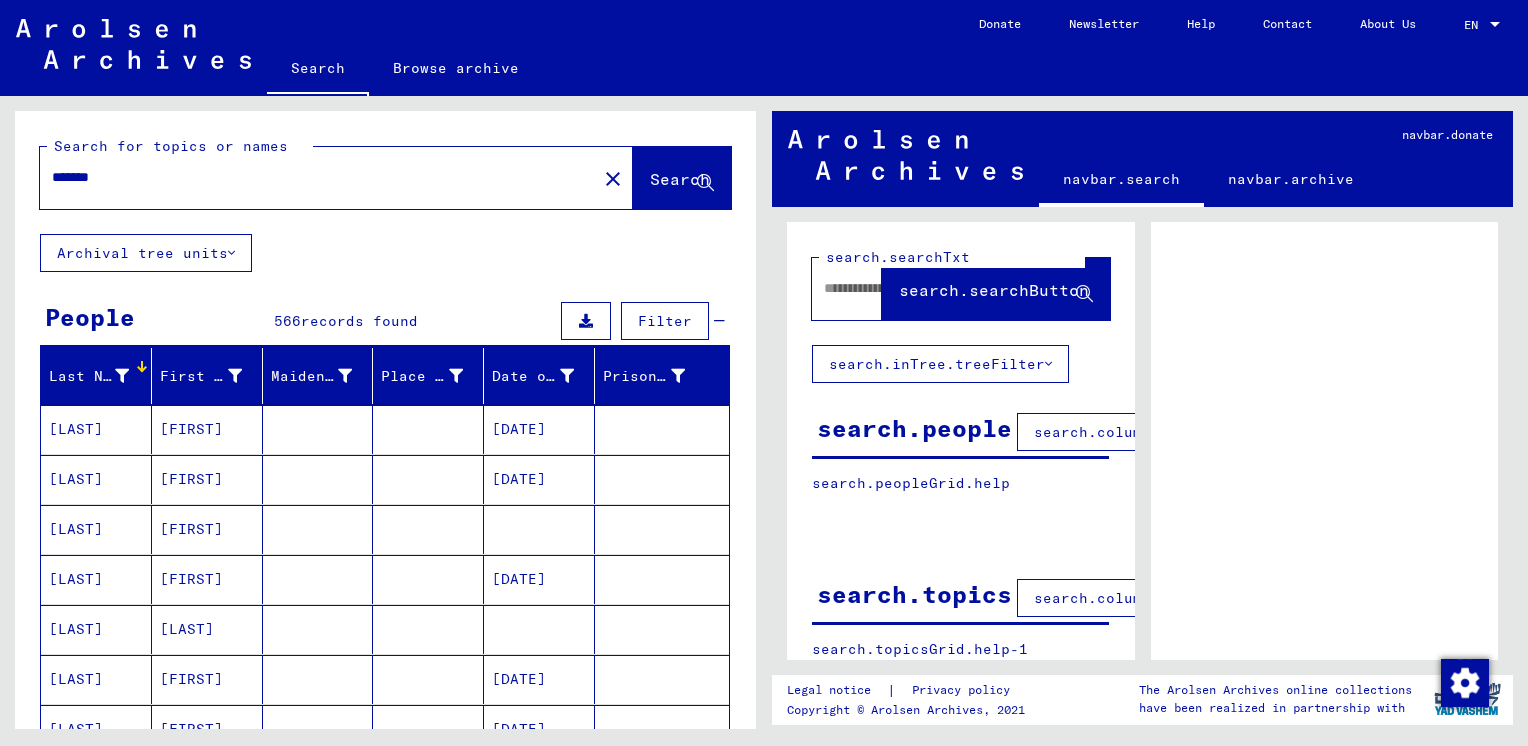 click on "*******" 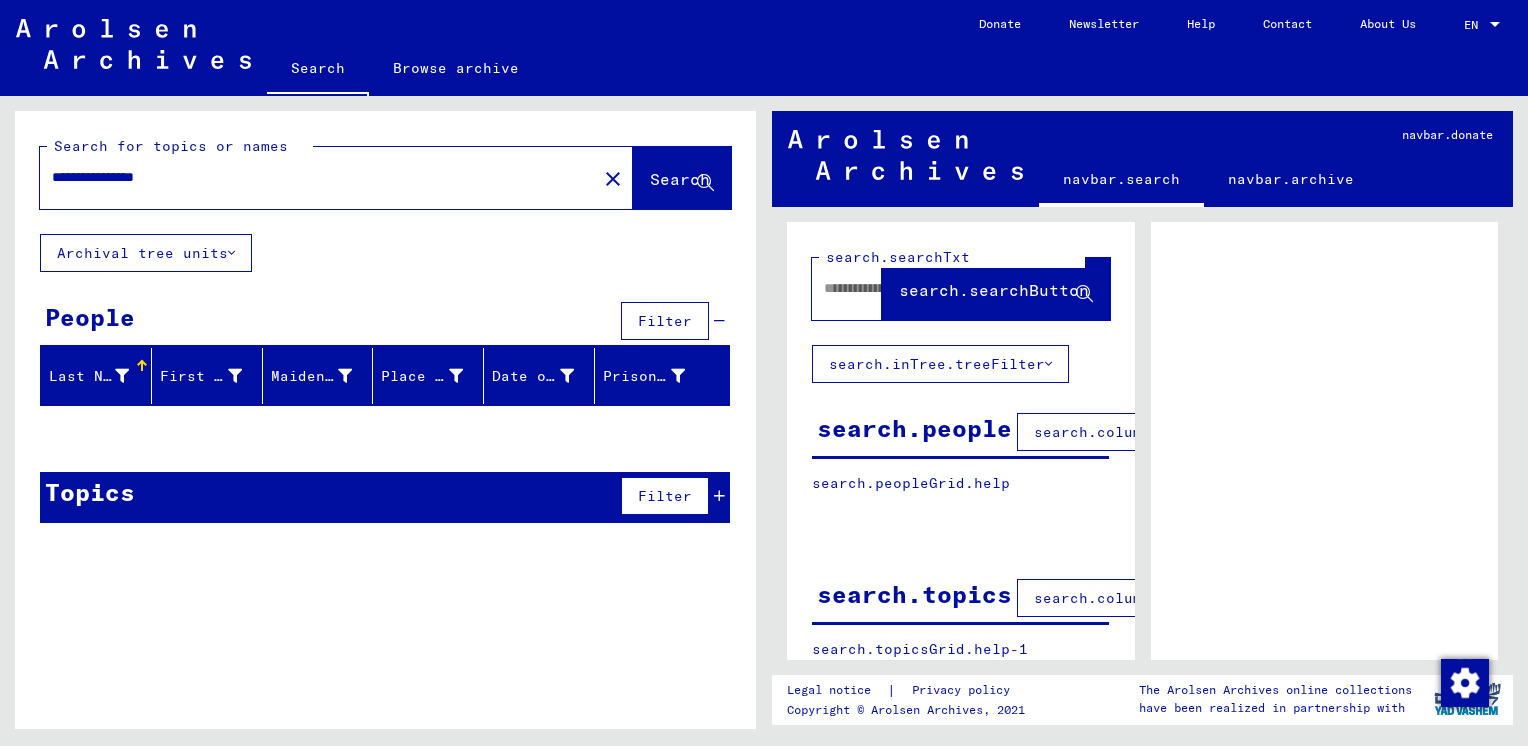 click 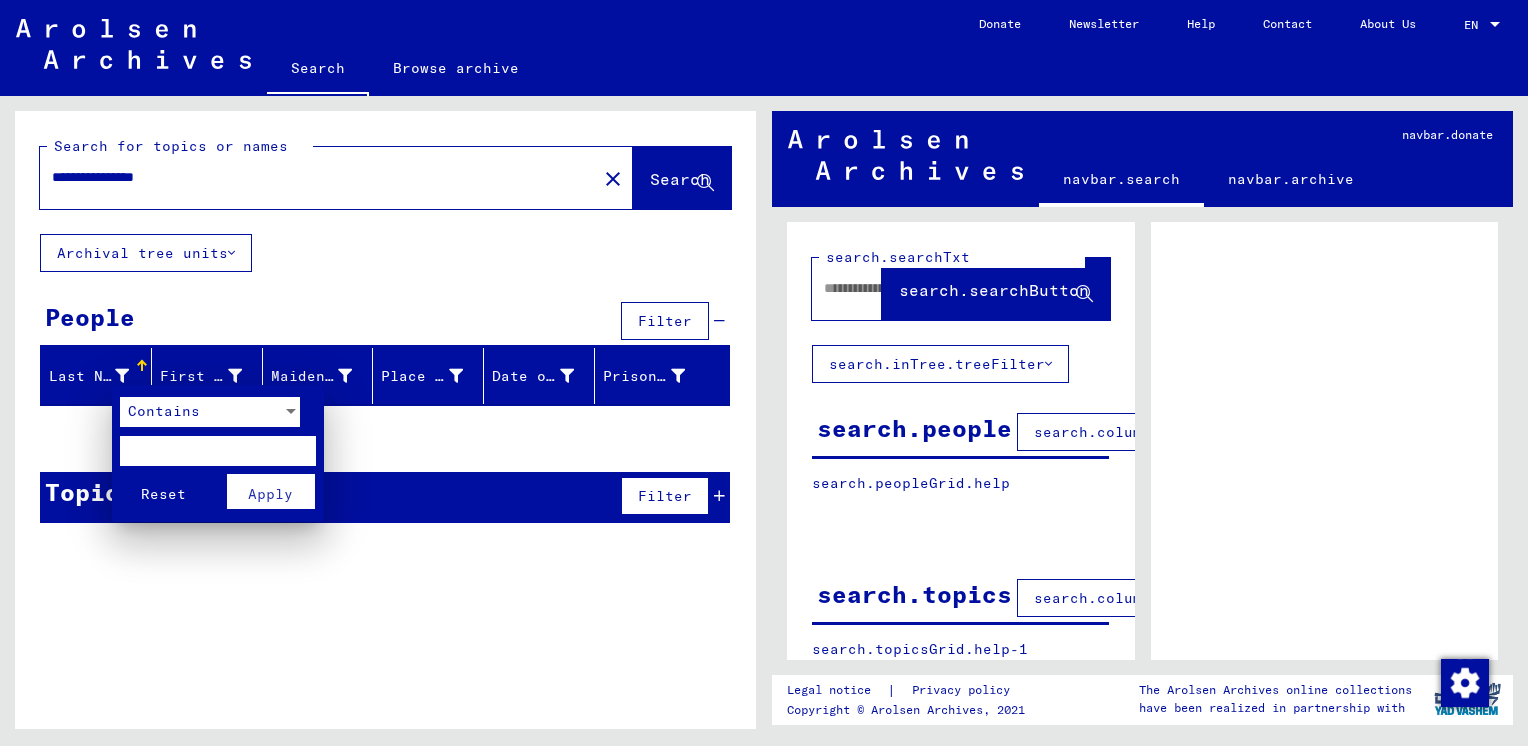 click at bounding box center [764, 373] 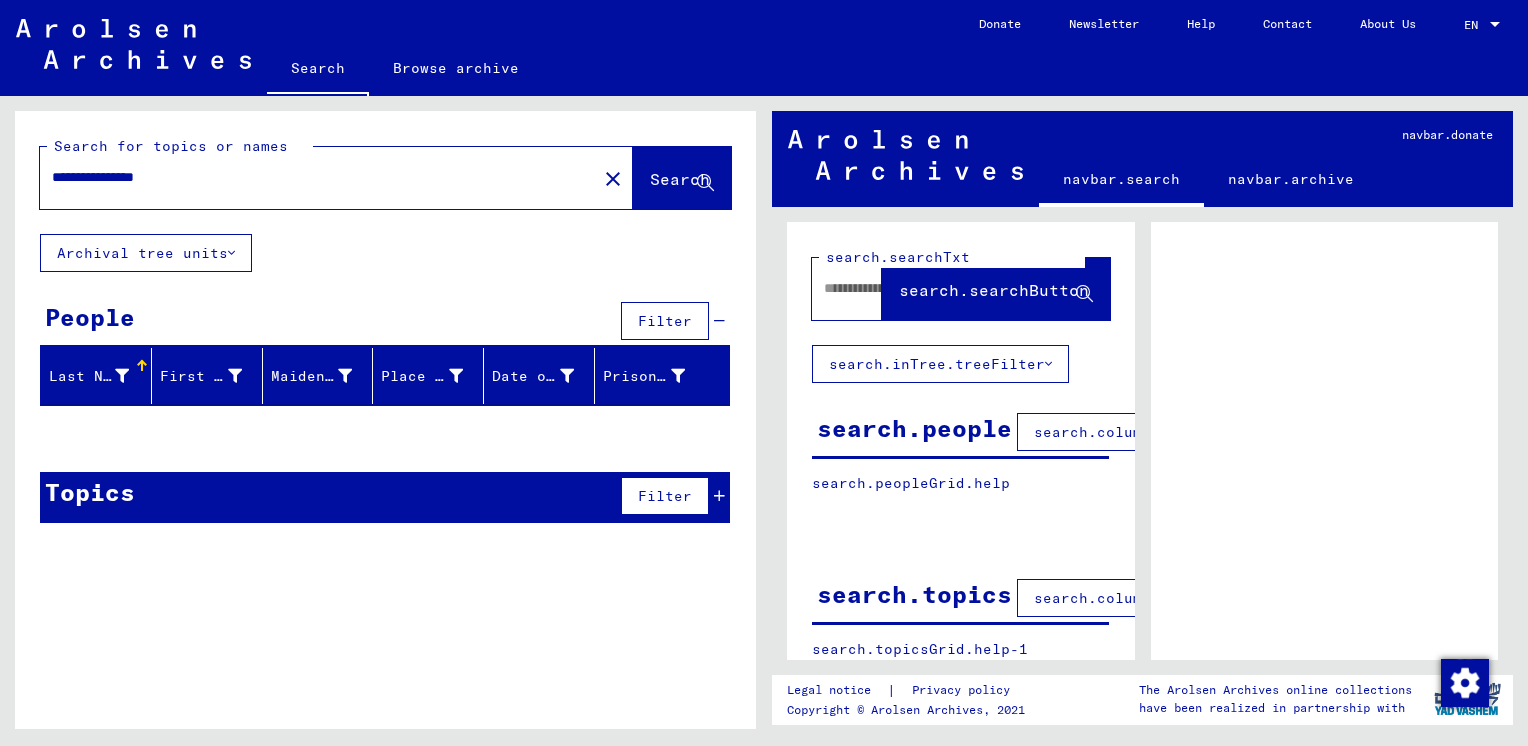 click on "**********" 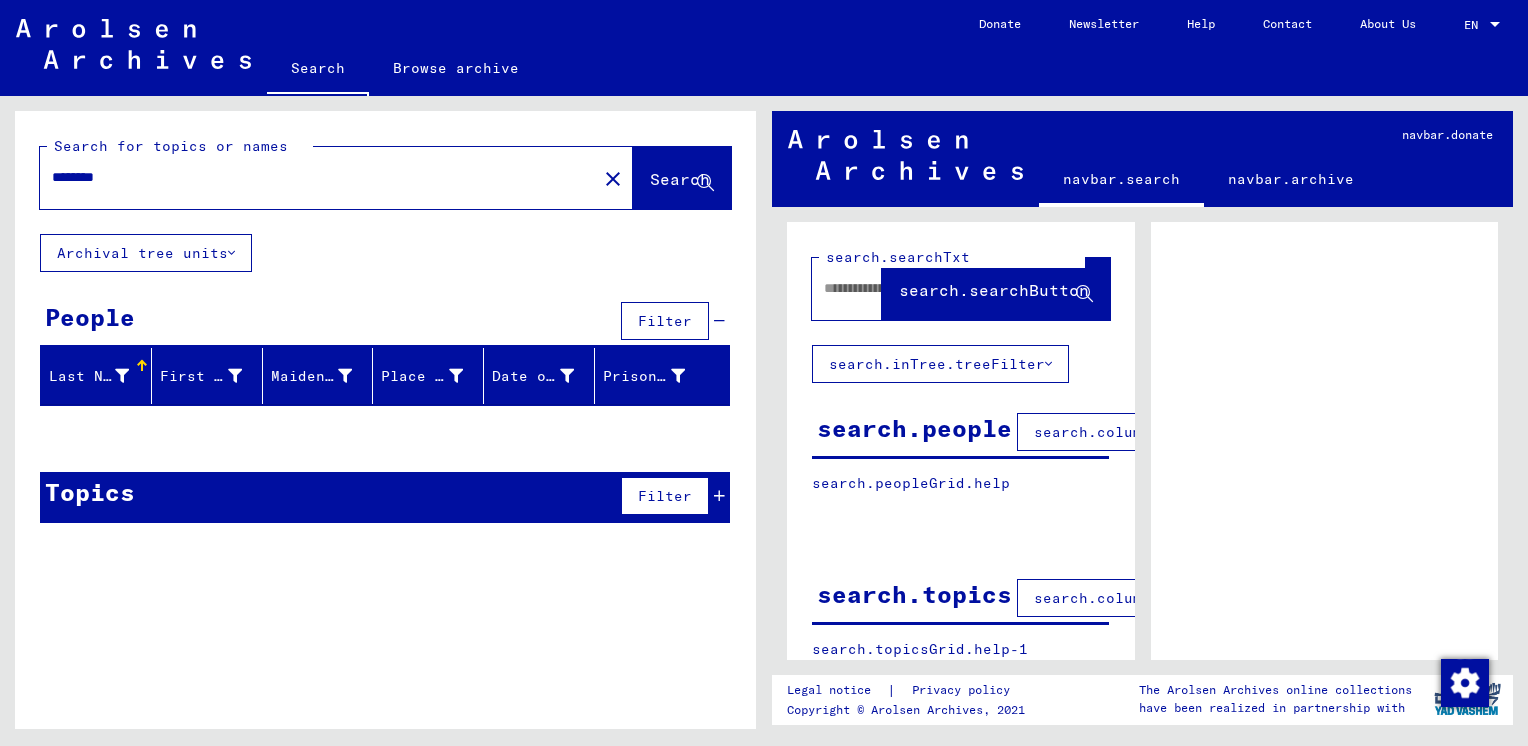 type on "*******" 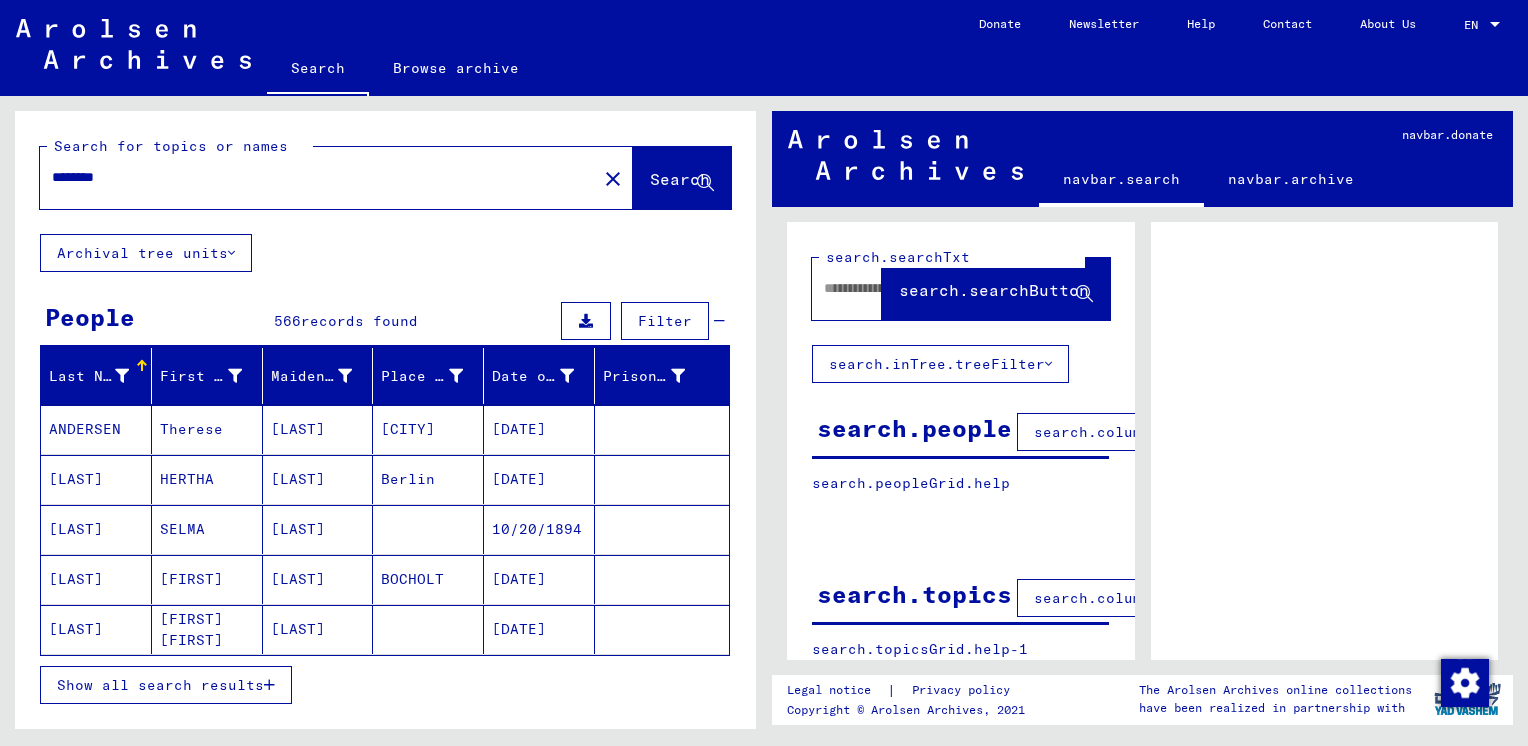 click on "Last Name" at bounding box center (89, 376) 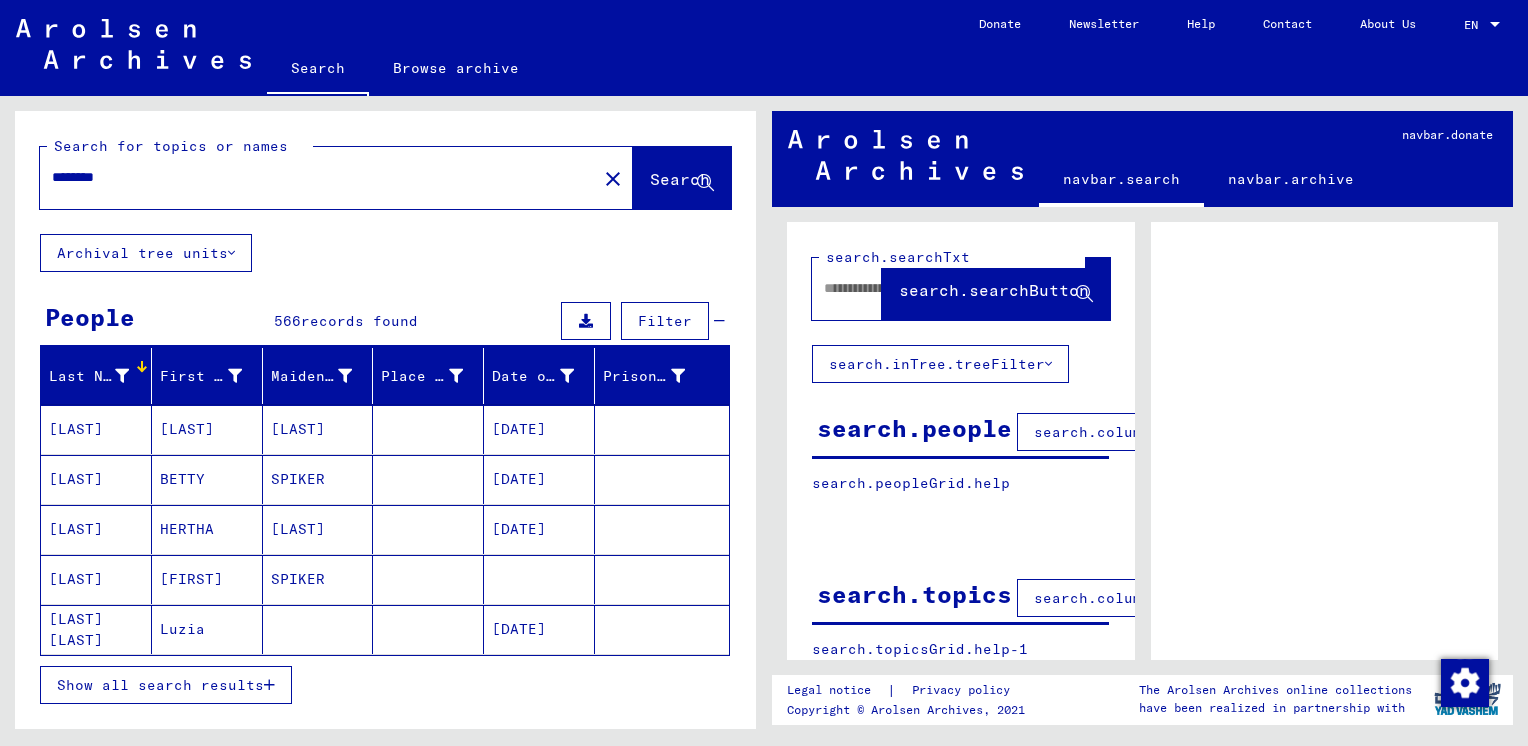 scroll, scrollTop: 0, scrollLeft: 0, axis: both 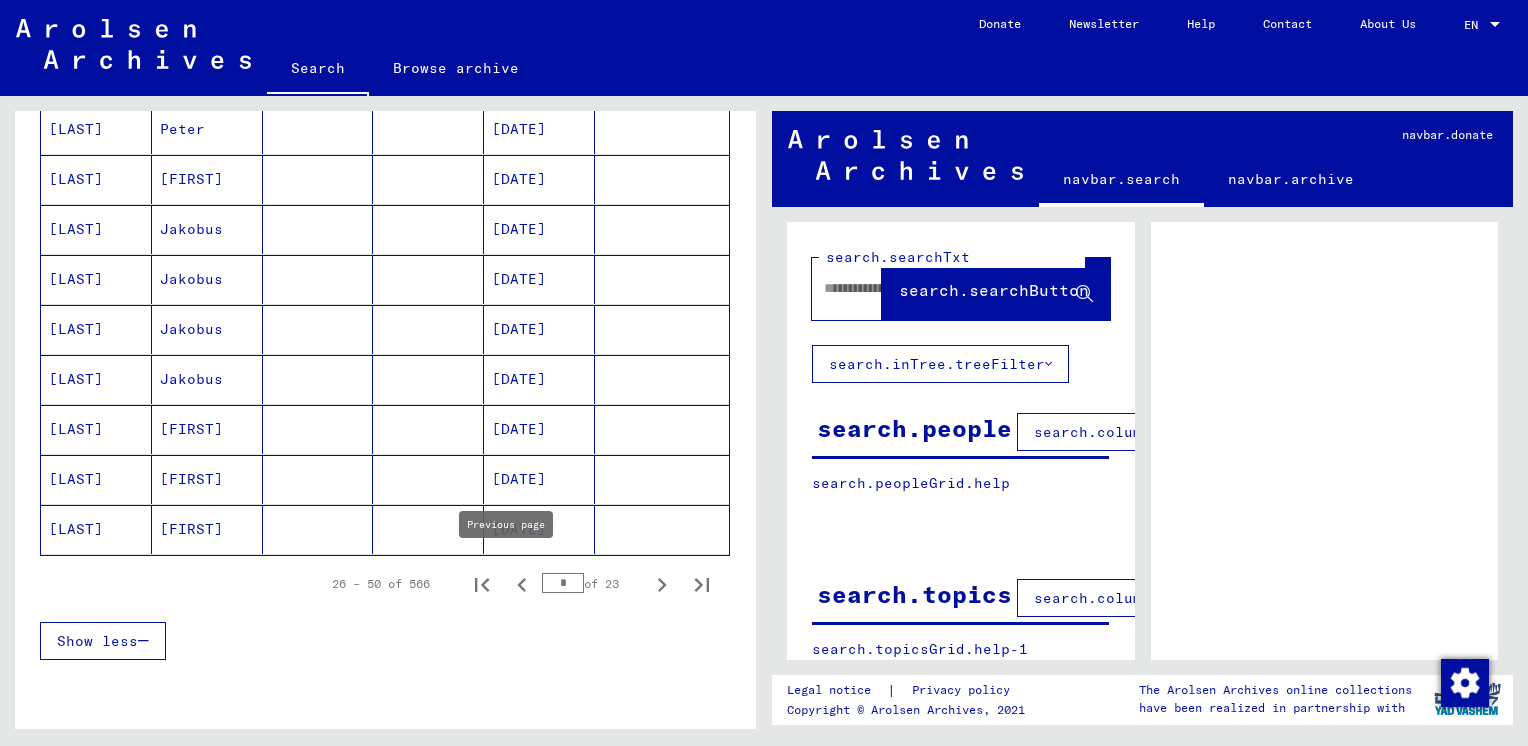 click 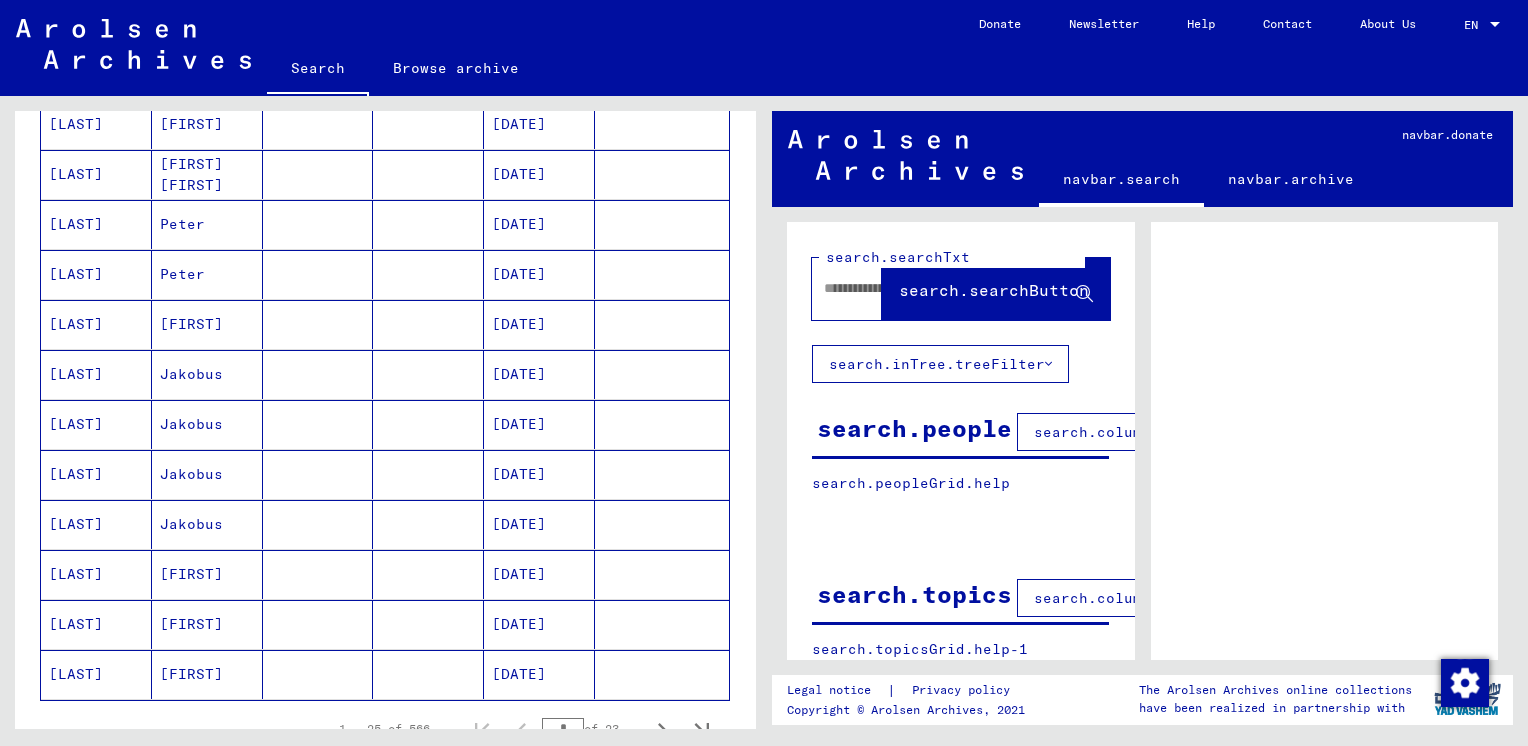 scroll, scrollTop: 1000, scrollLeft: 0, axis: vertical 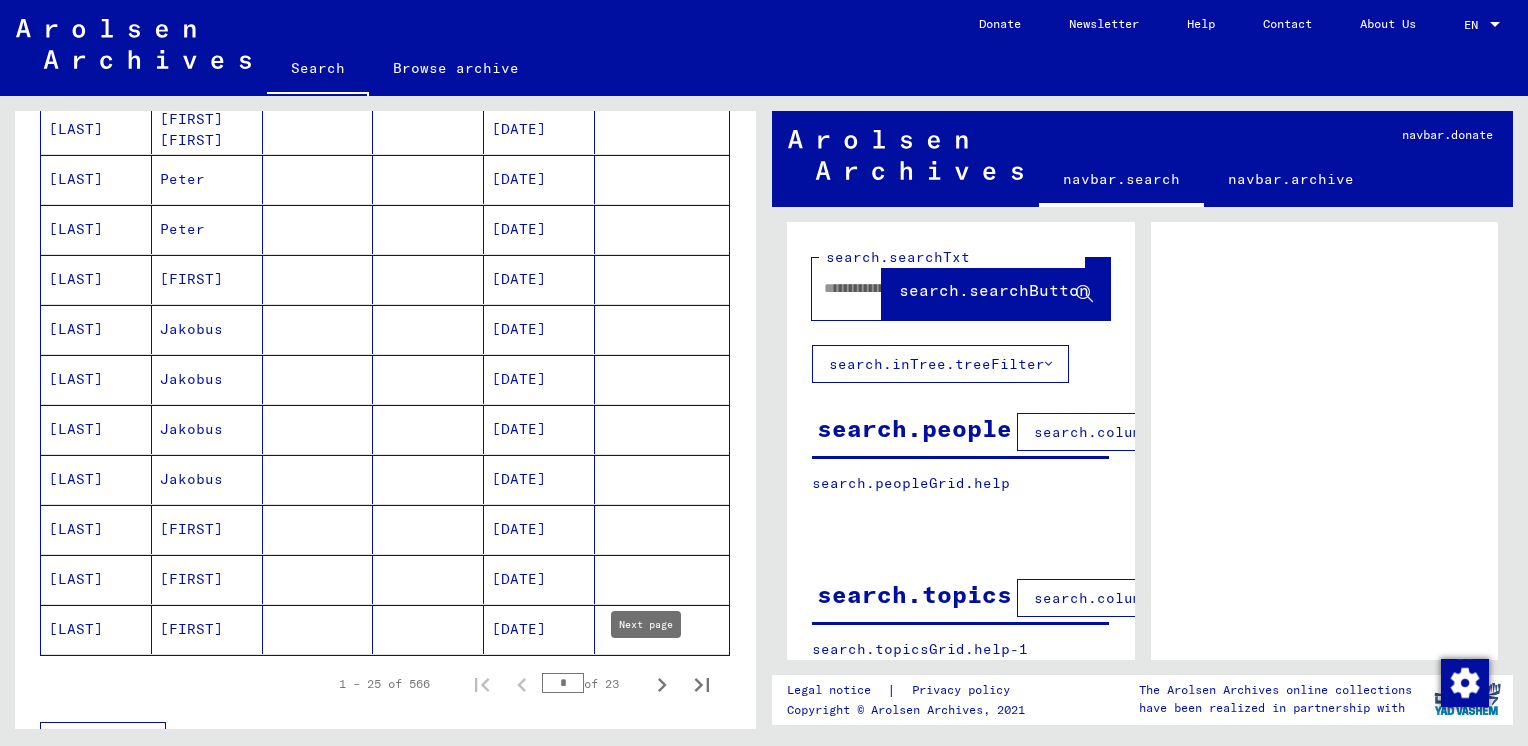 click 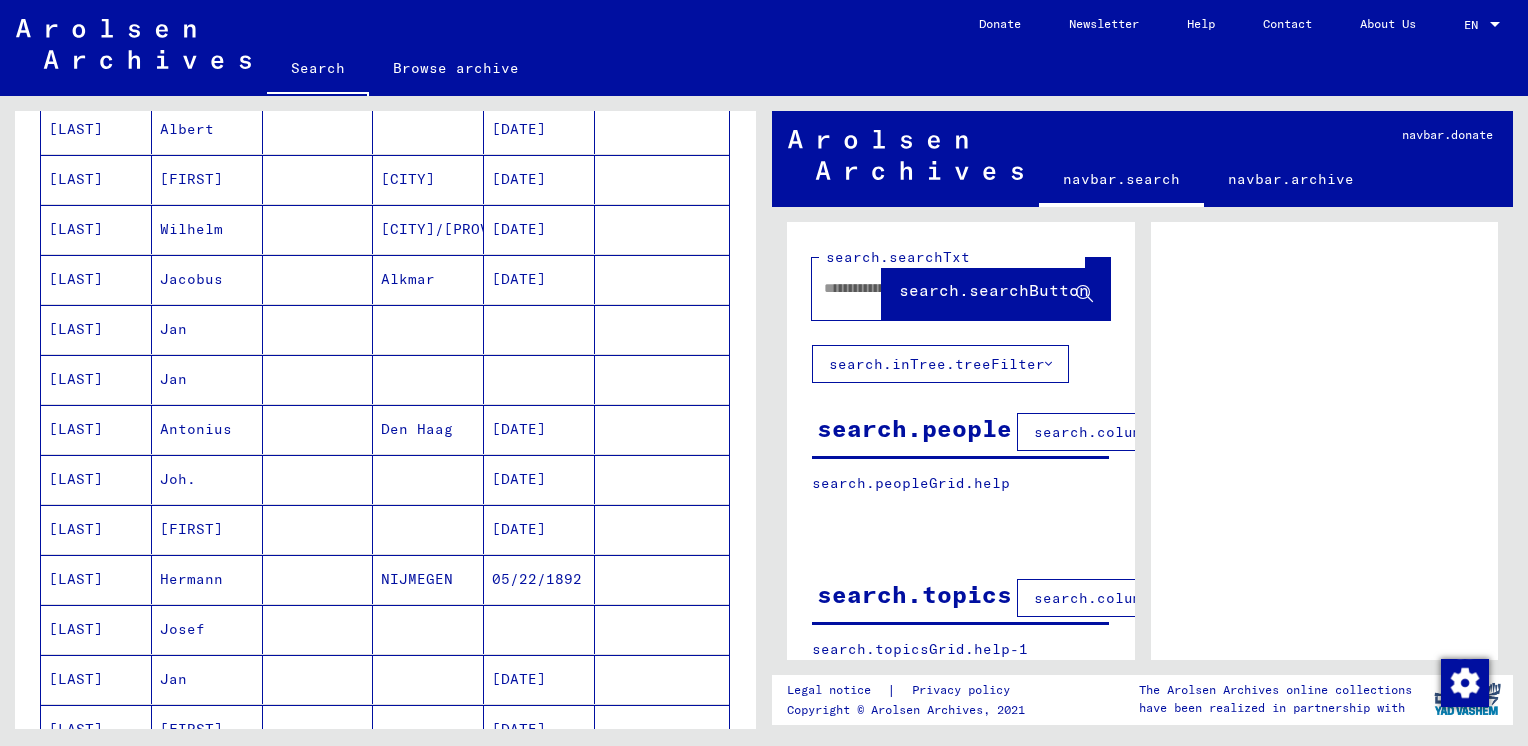 scroll, scrollTop: 1300, scrollLeft: 0, axis: vertical 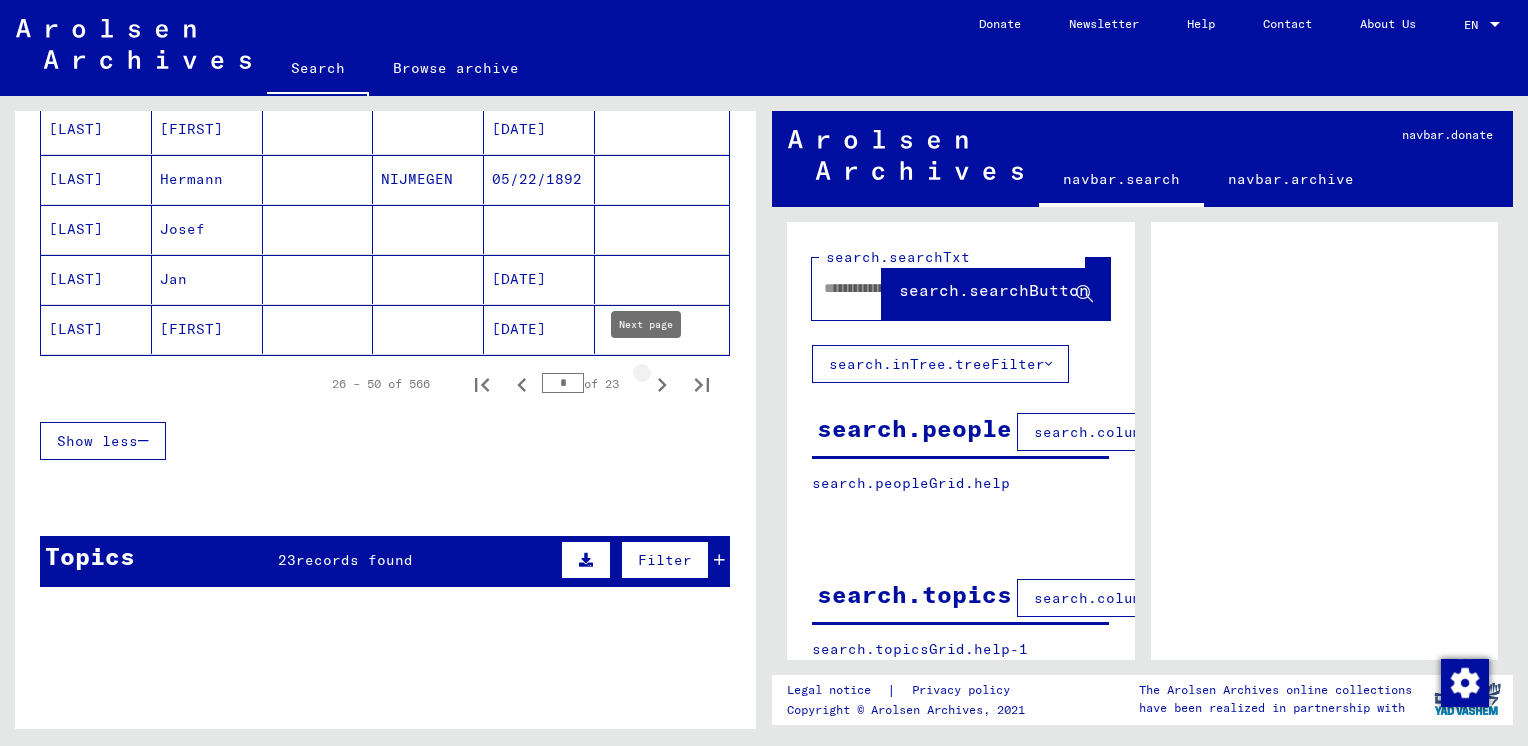 click 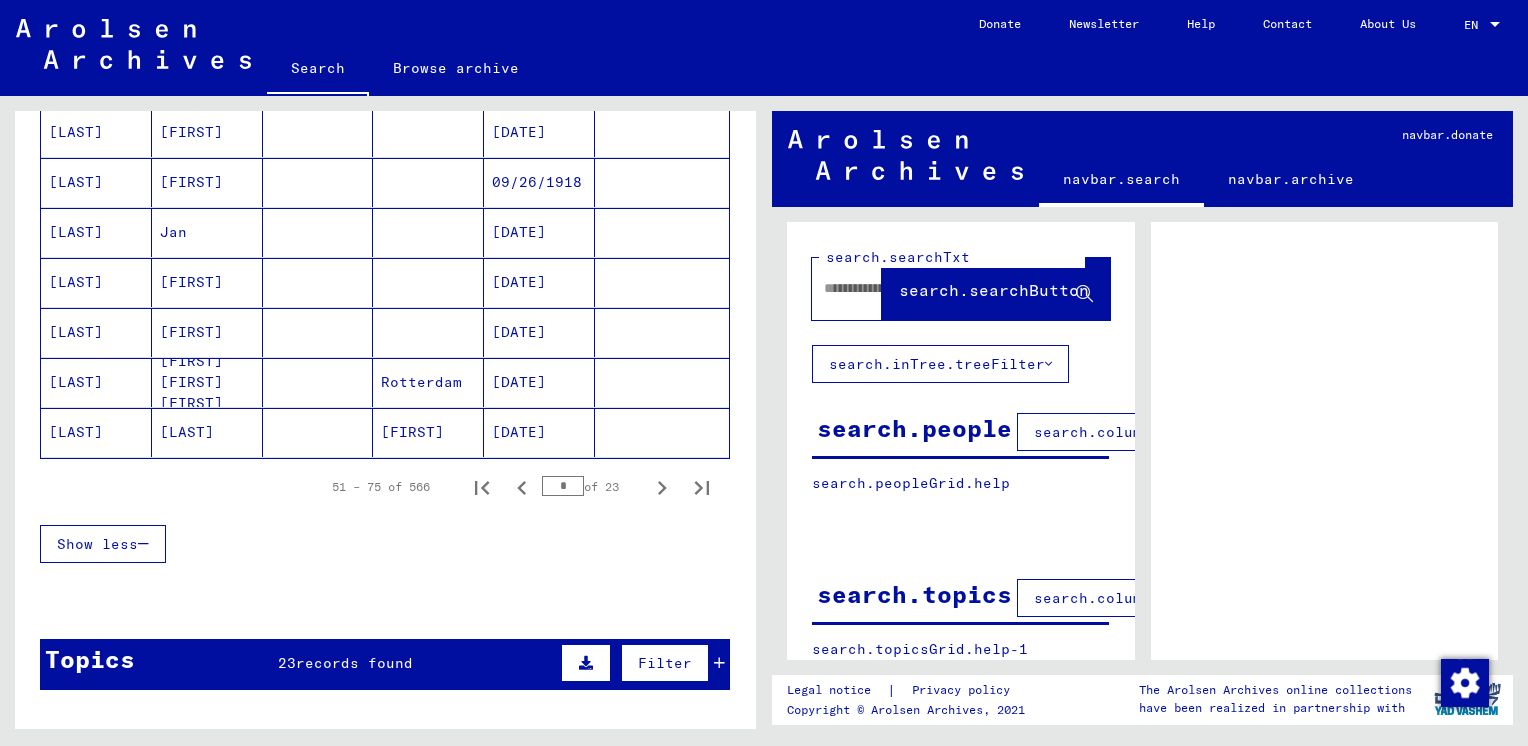 scroll, scrollTop: 1500, scrollLeft: 0, axis: vertical 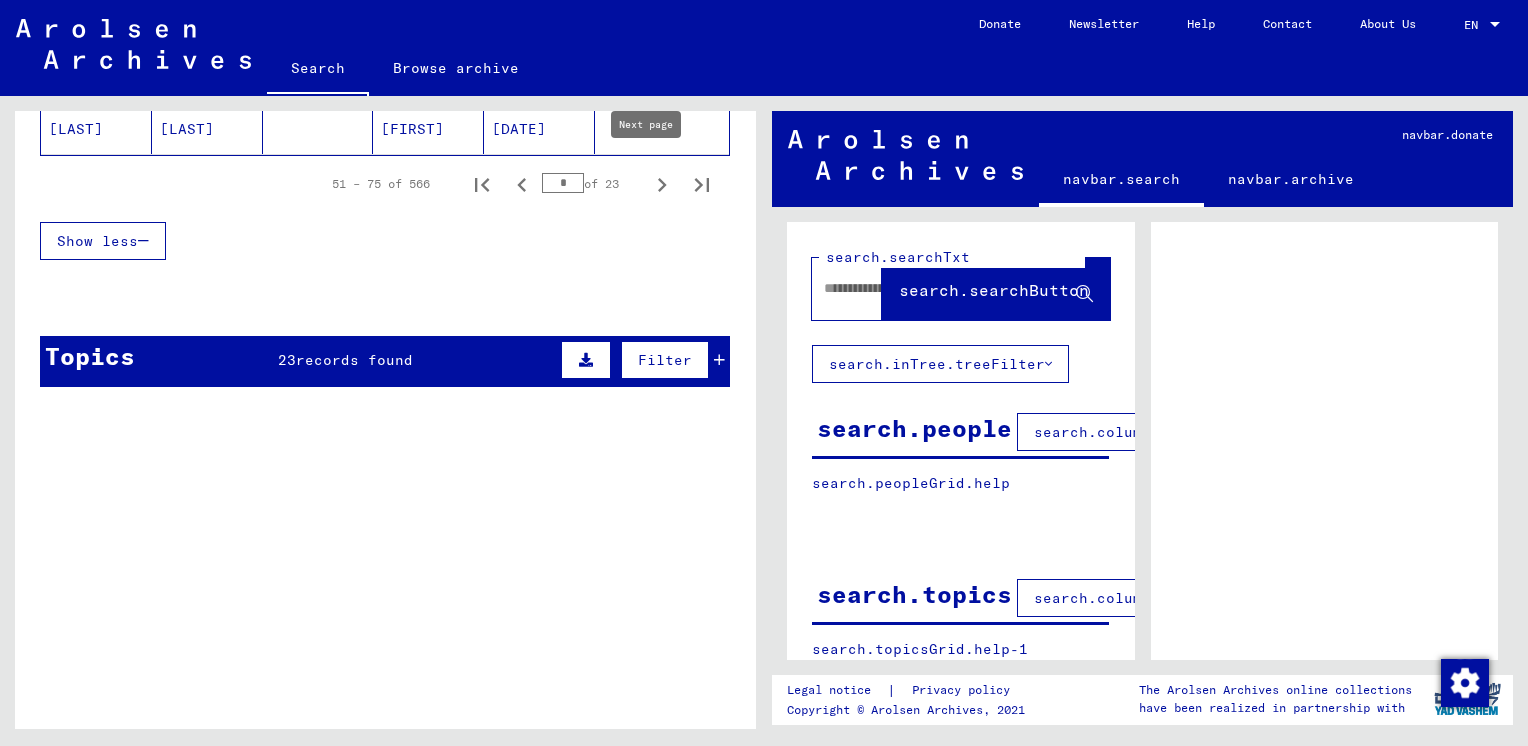 click 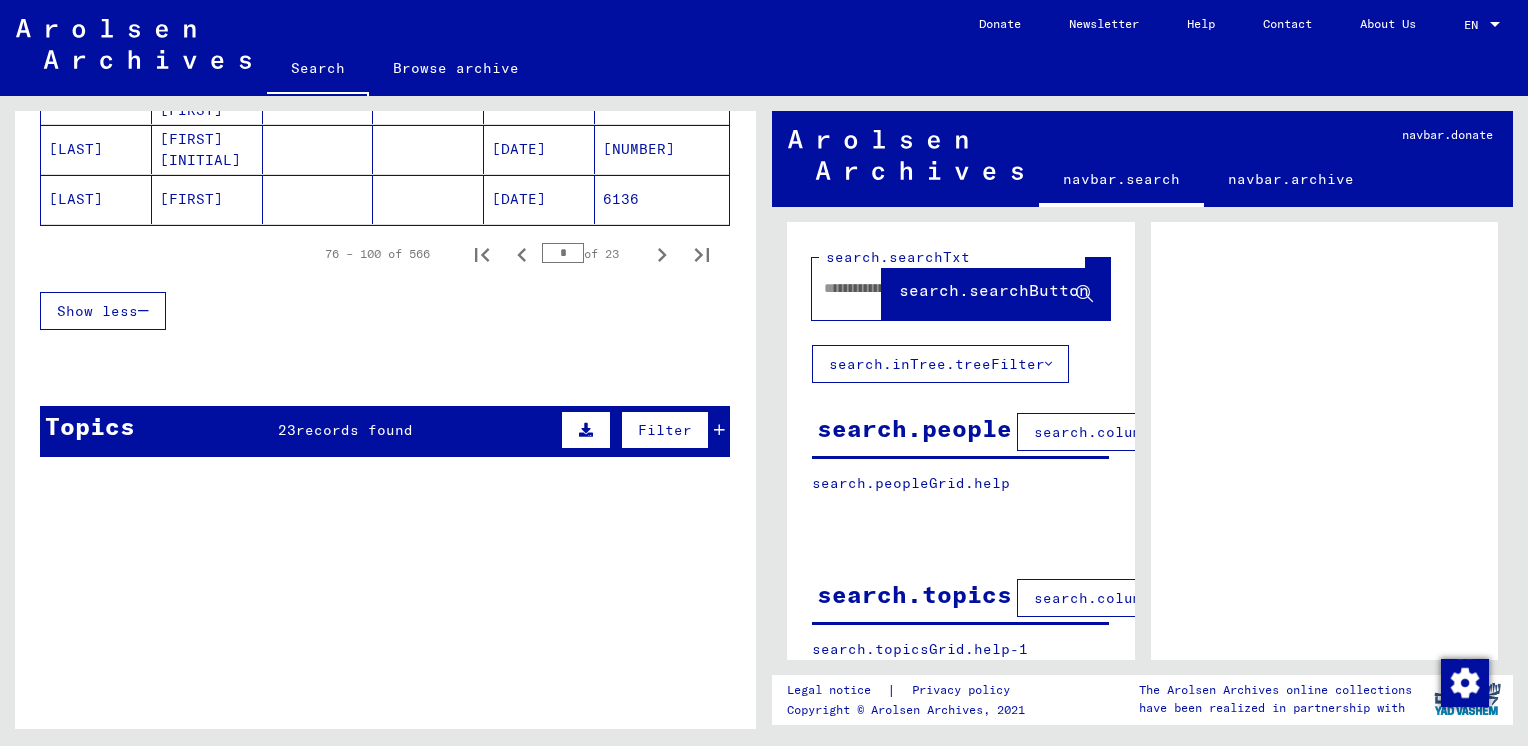scroll, scrollTop: 1289, scrollLeft: 0, axis: vertical 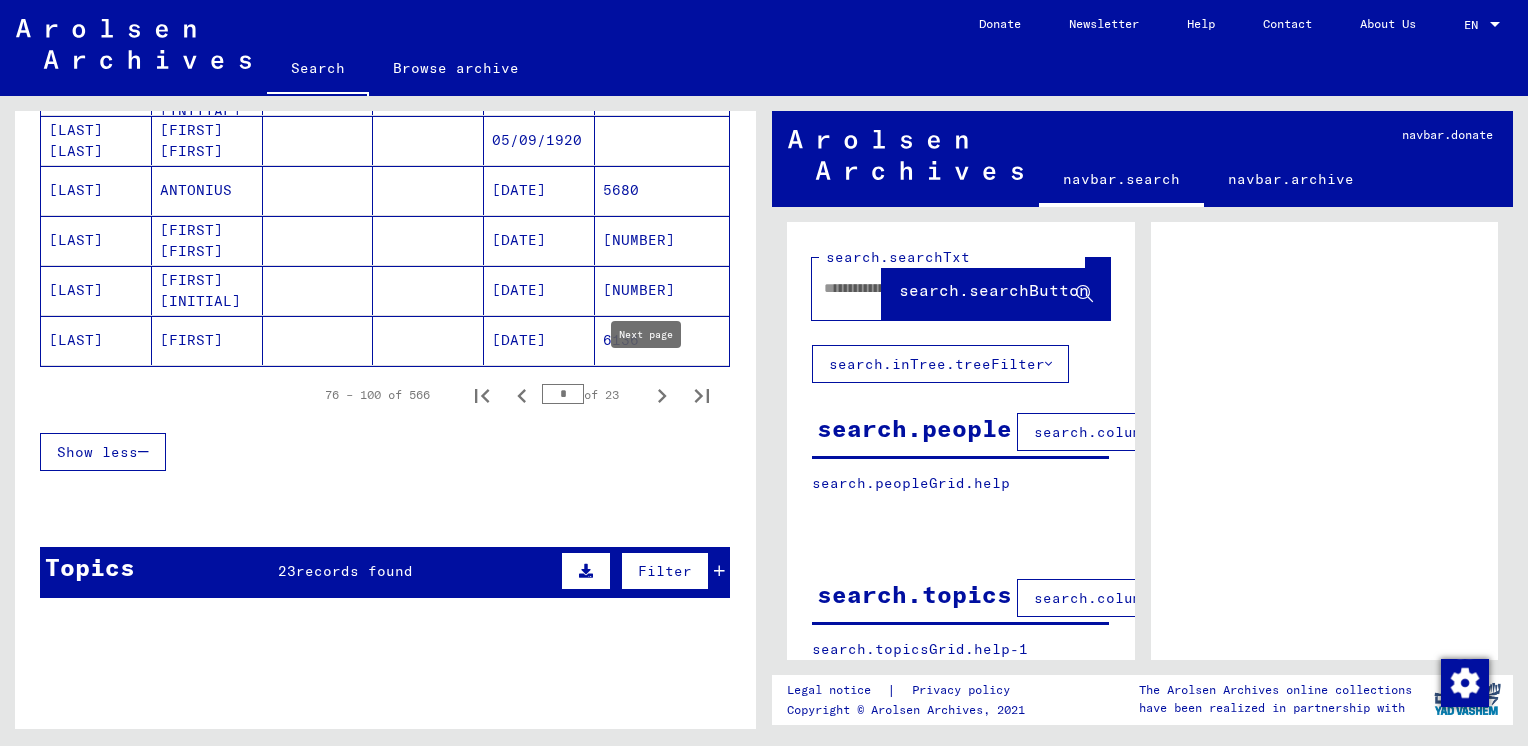 click 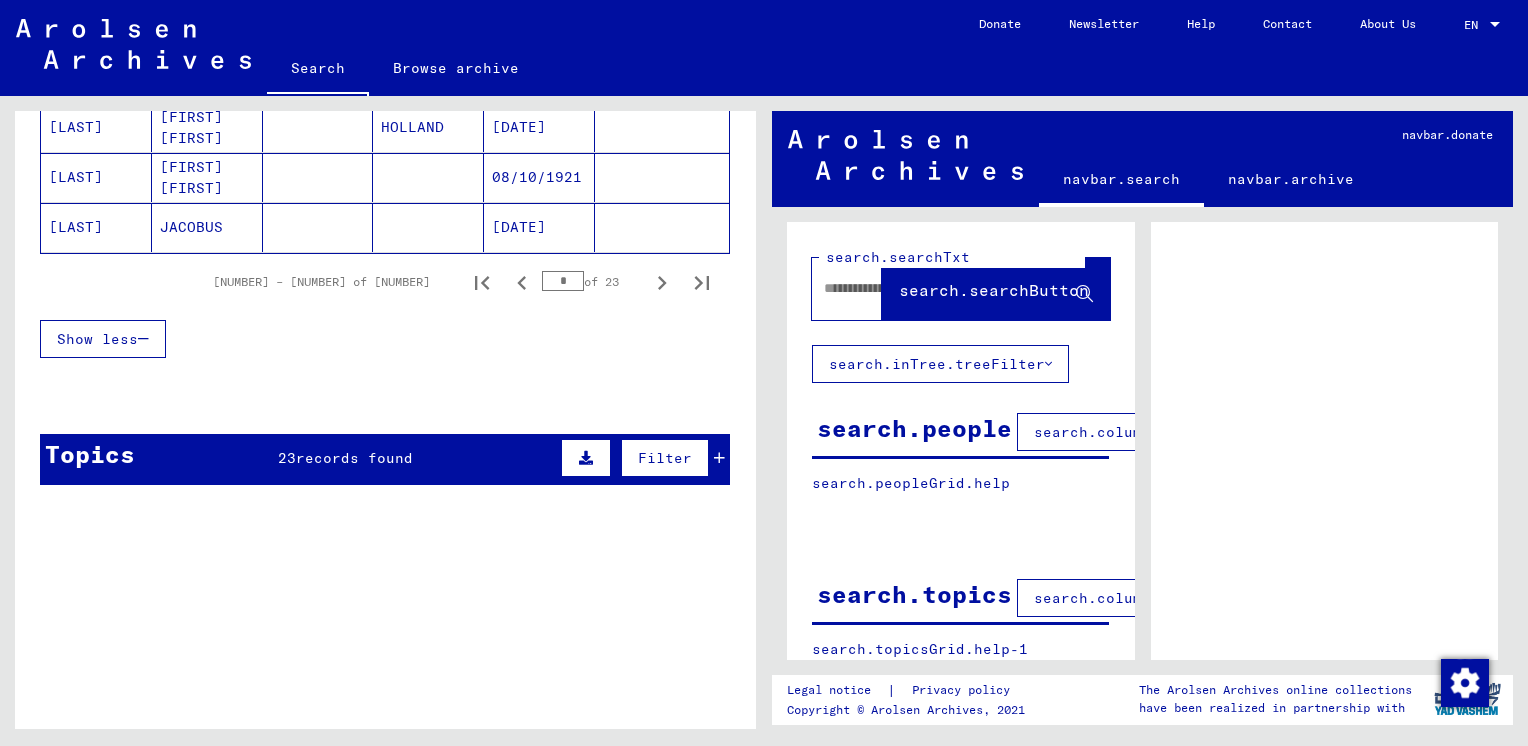 scroll, scrollTop: 1289, scrollLeft: 0, axis: vertical 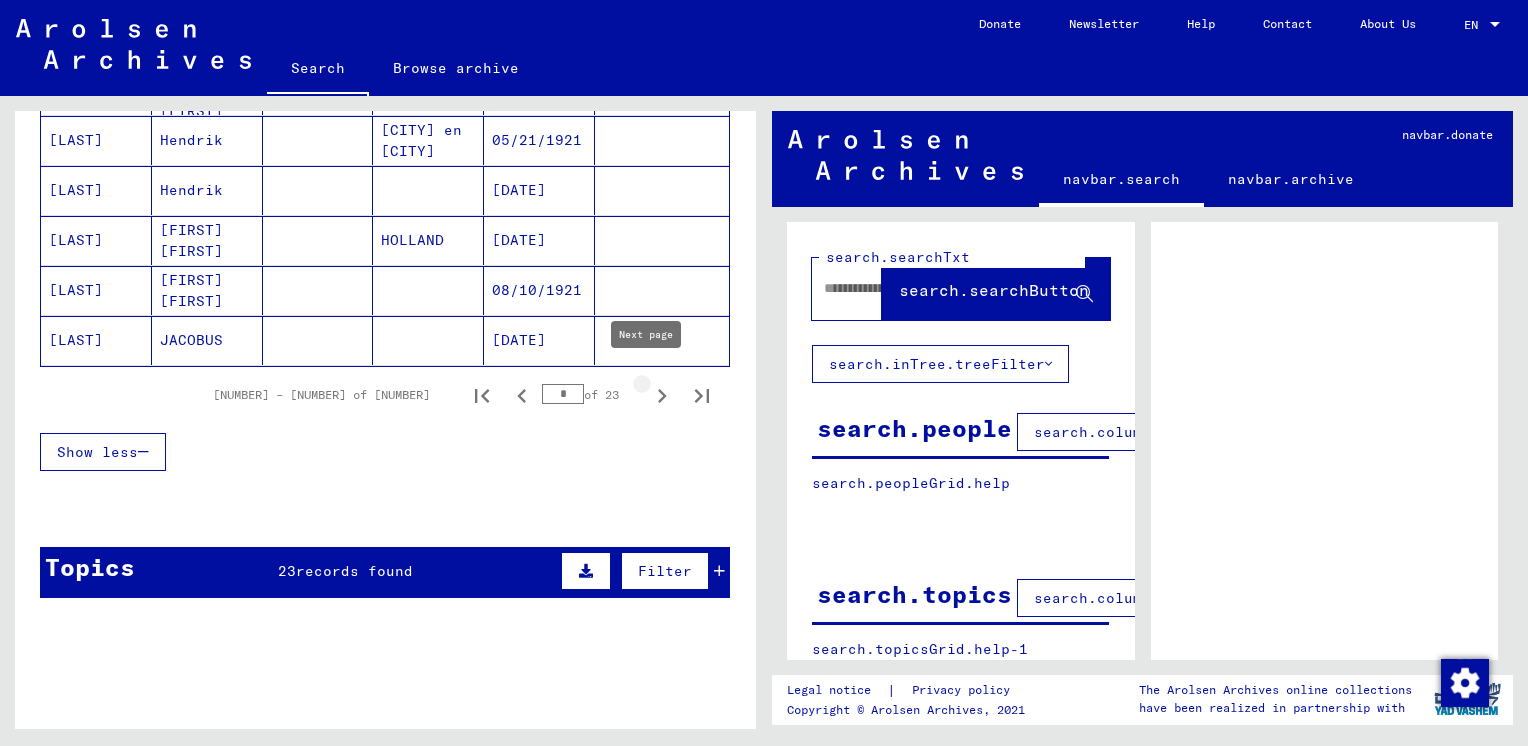 click 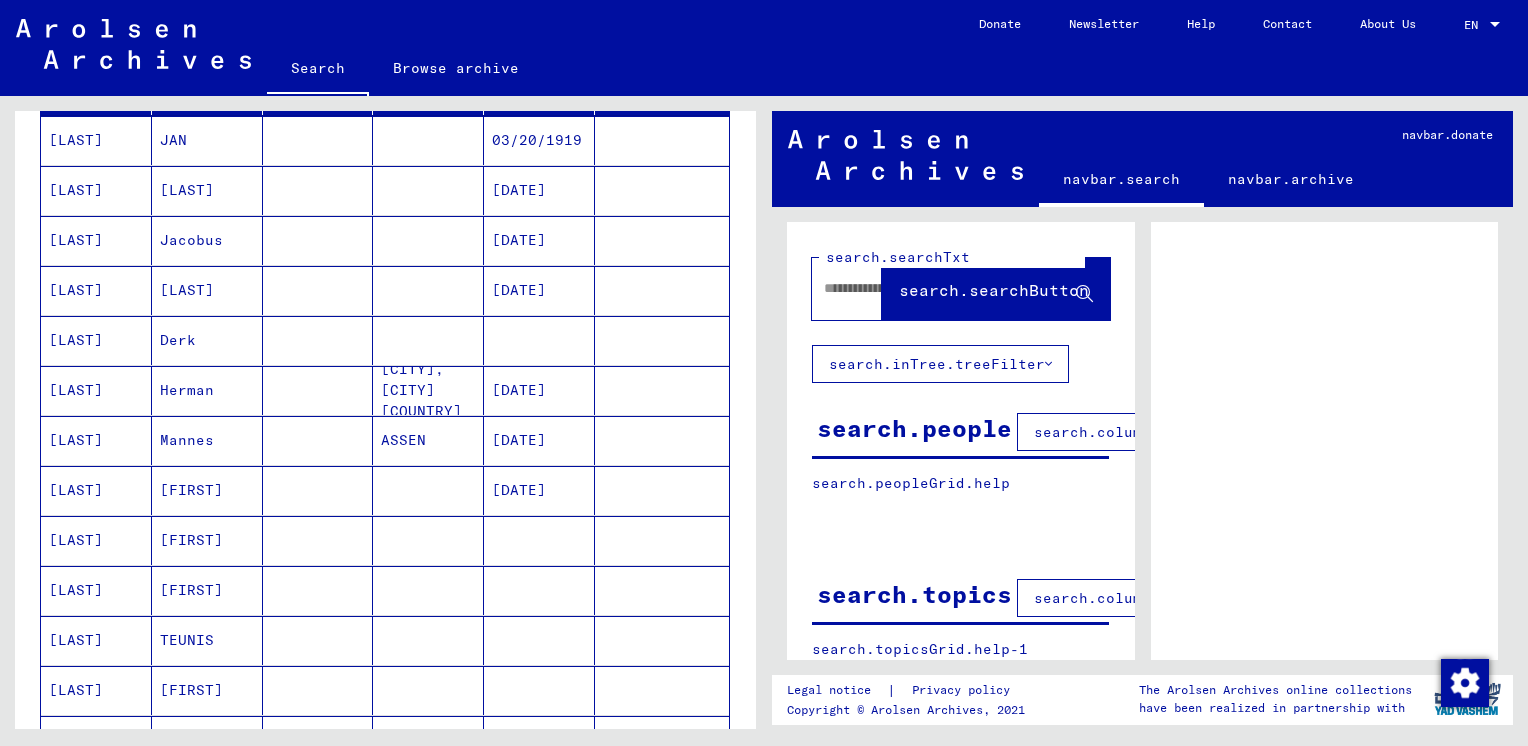 scroll, scrollTop: 1089, scrollLeft: 0, axis: vertical 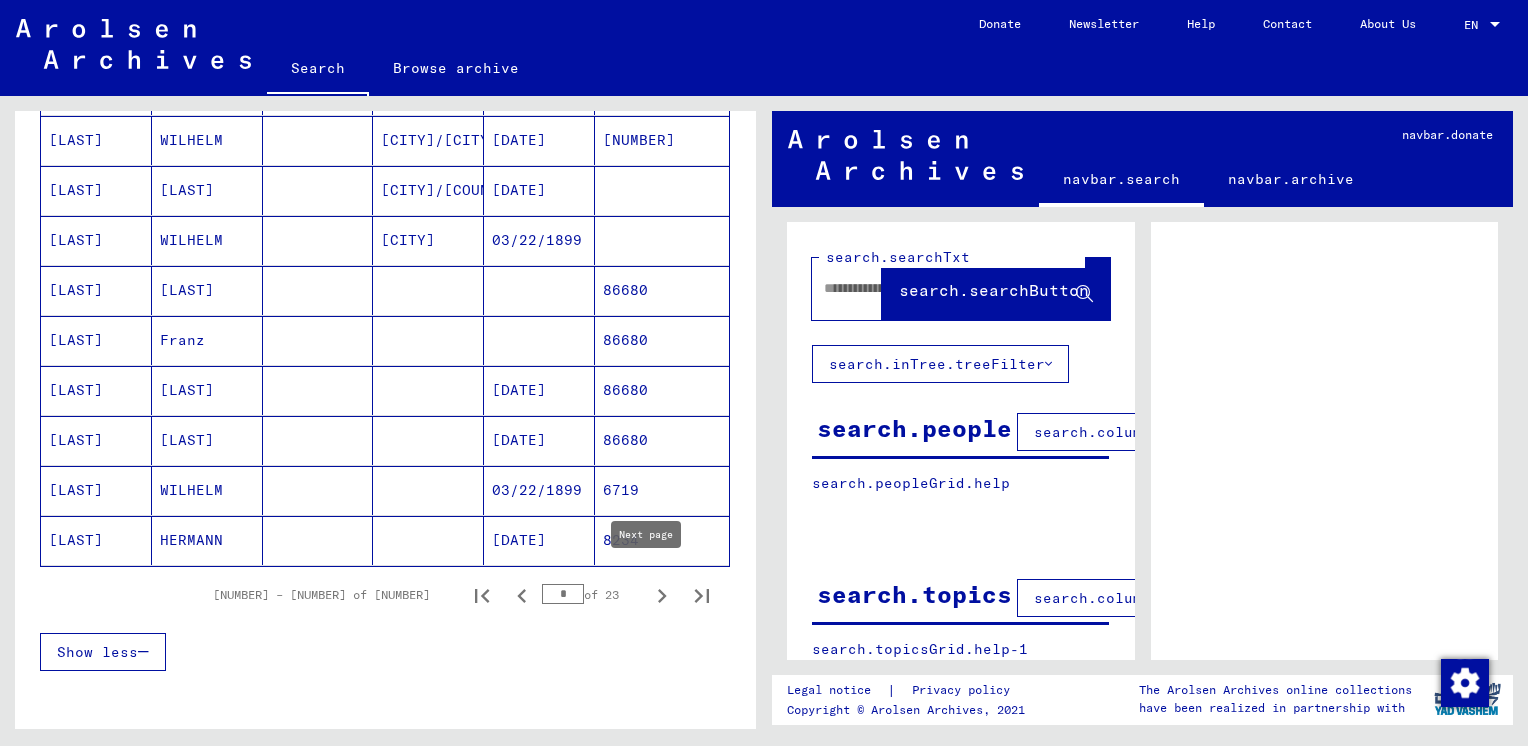 click 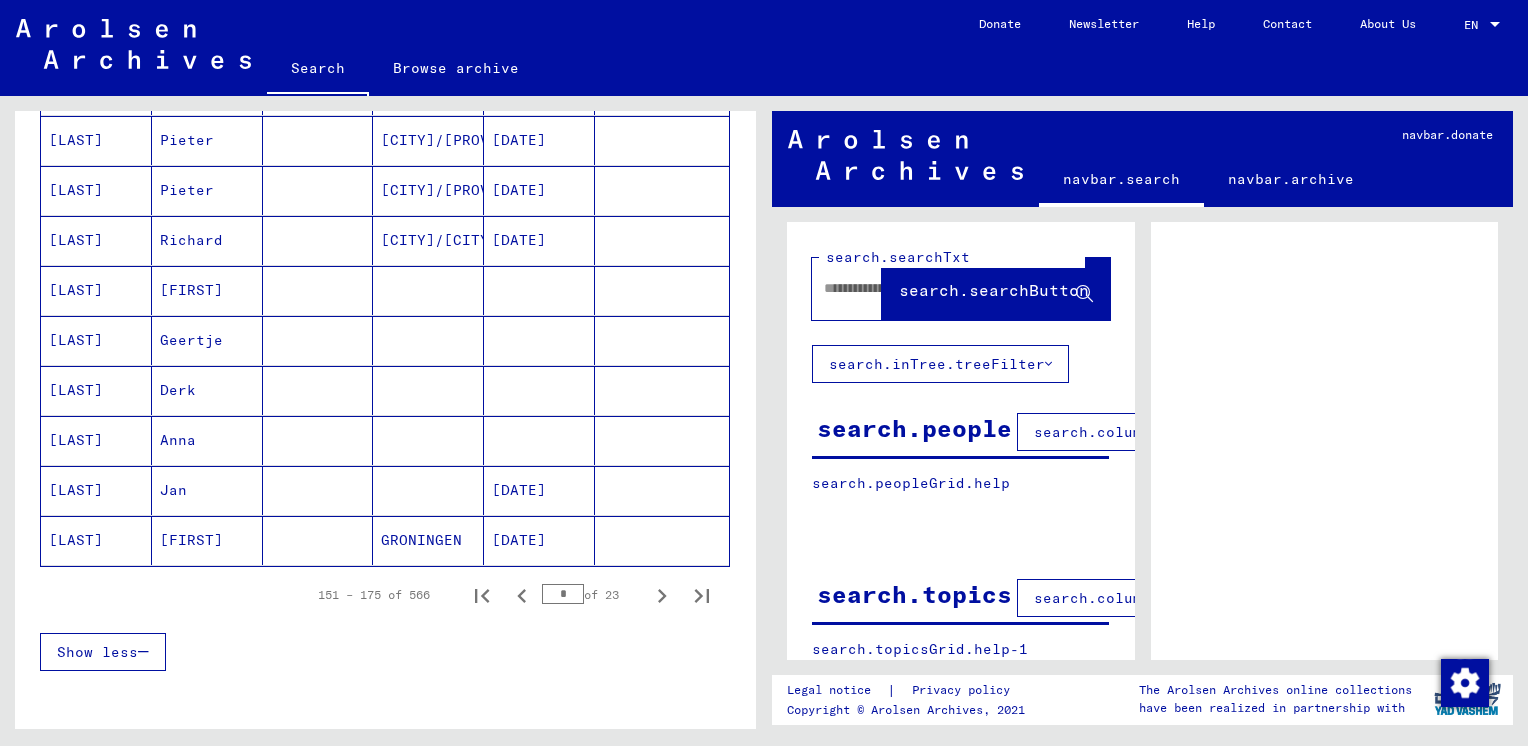 click 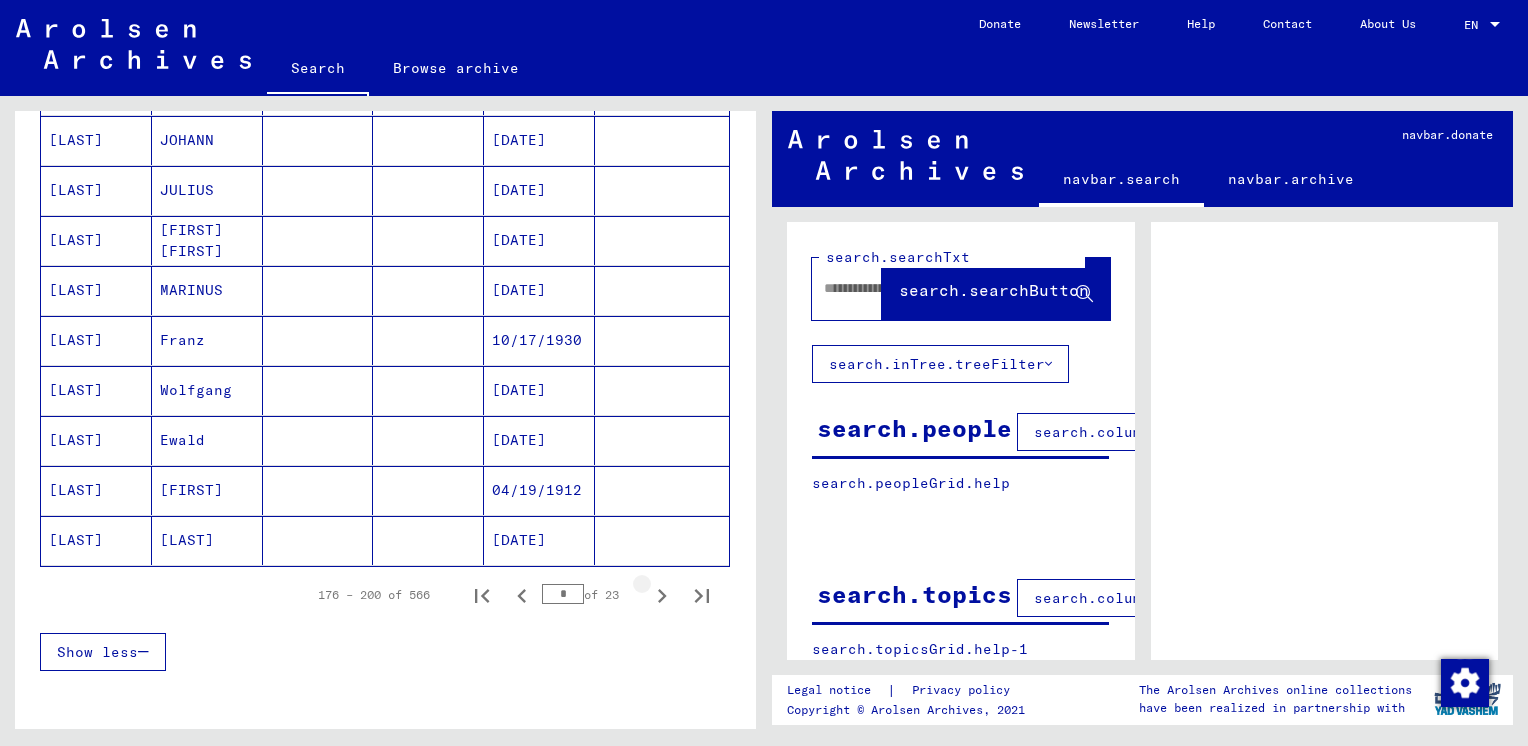 click 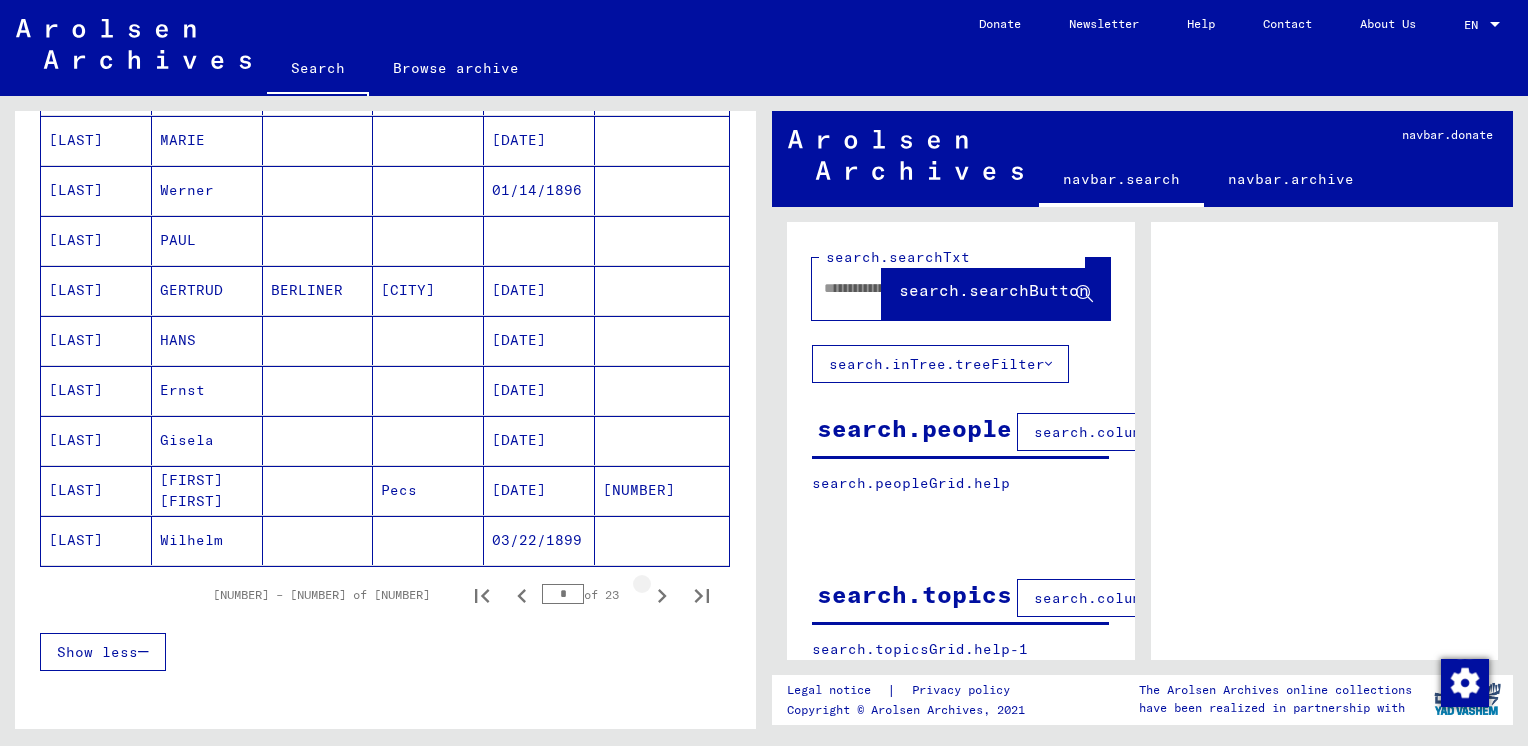 click 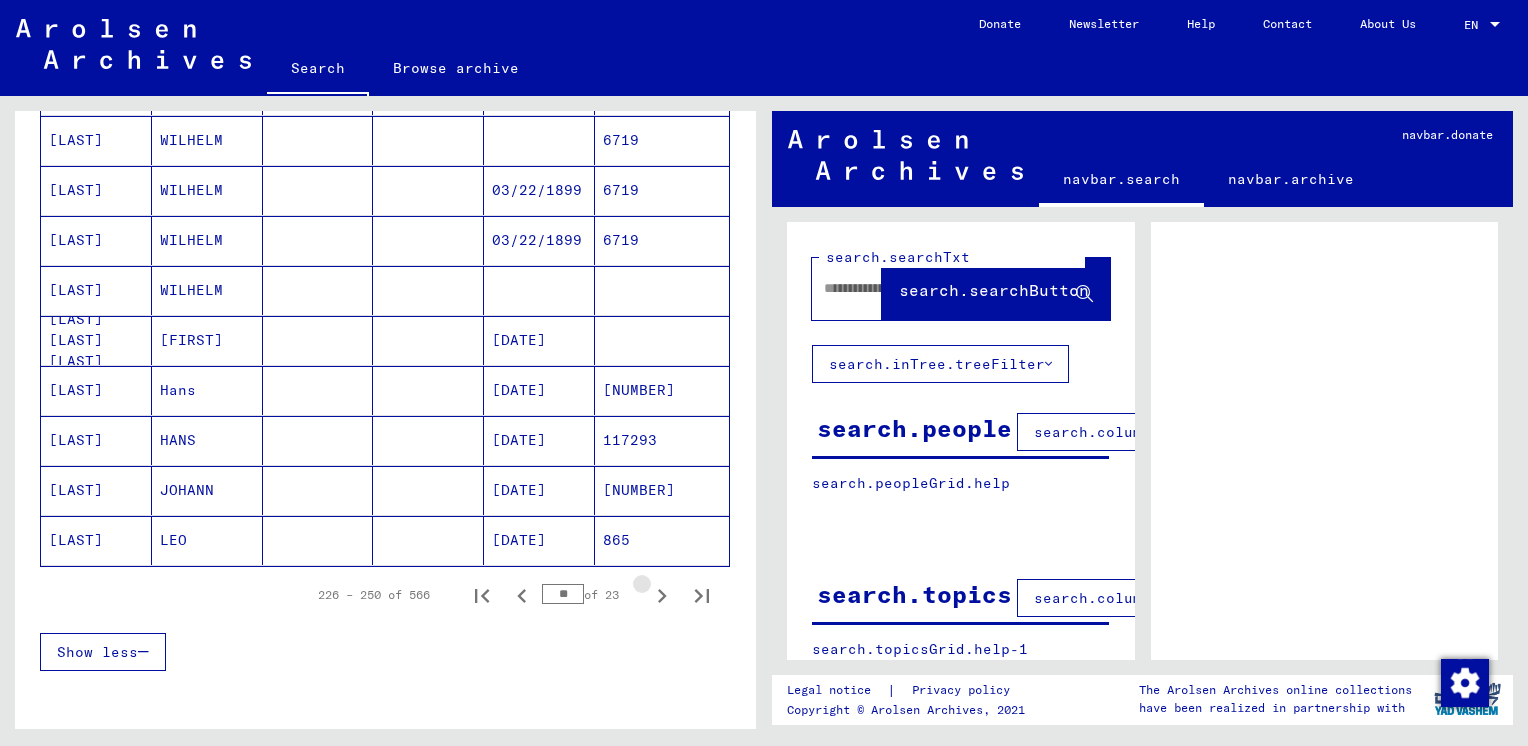 click 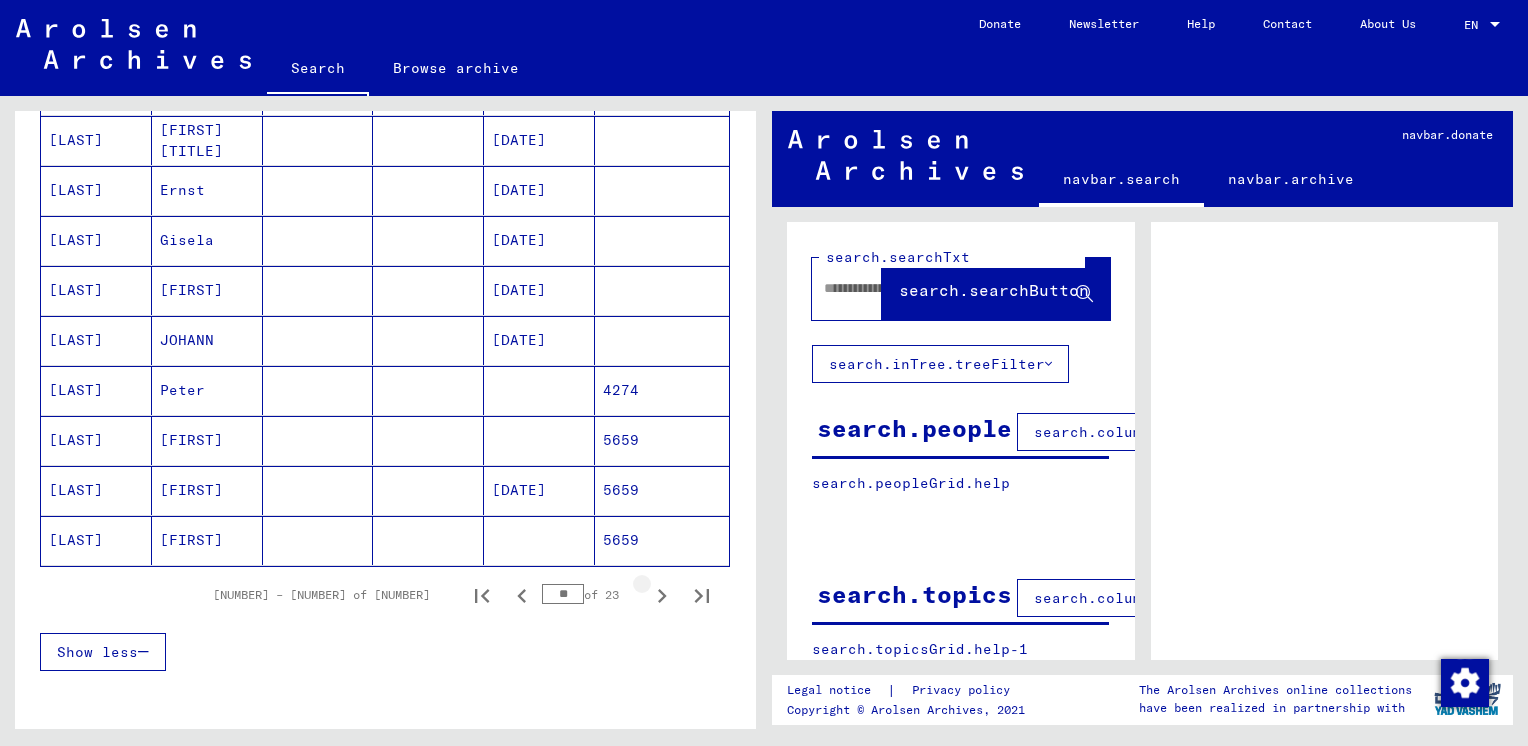 click 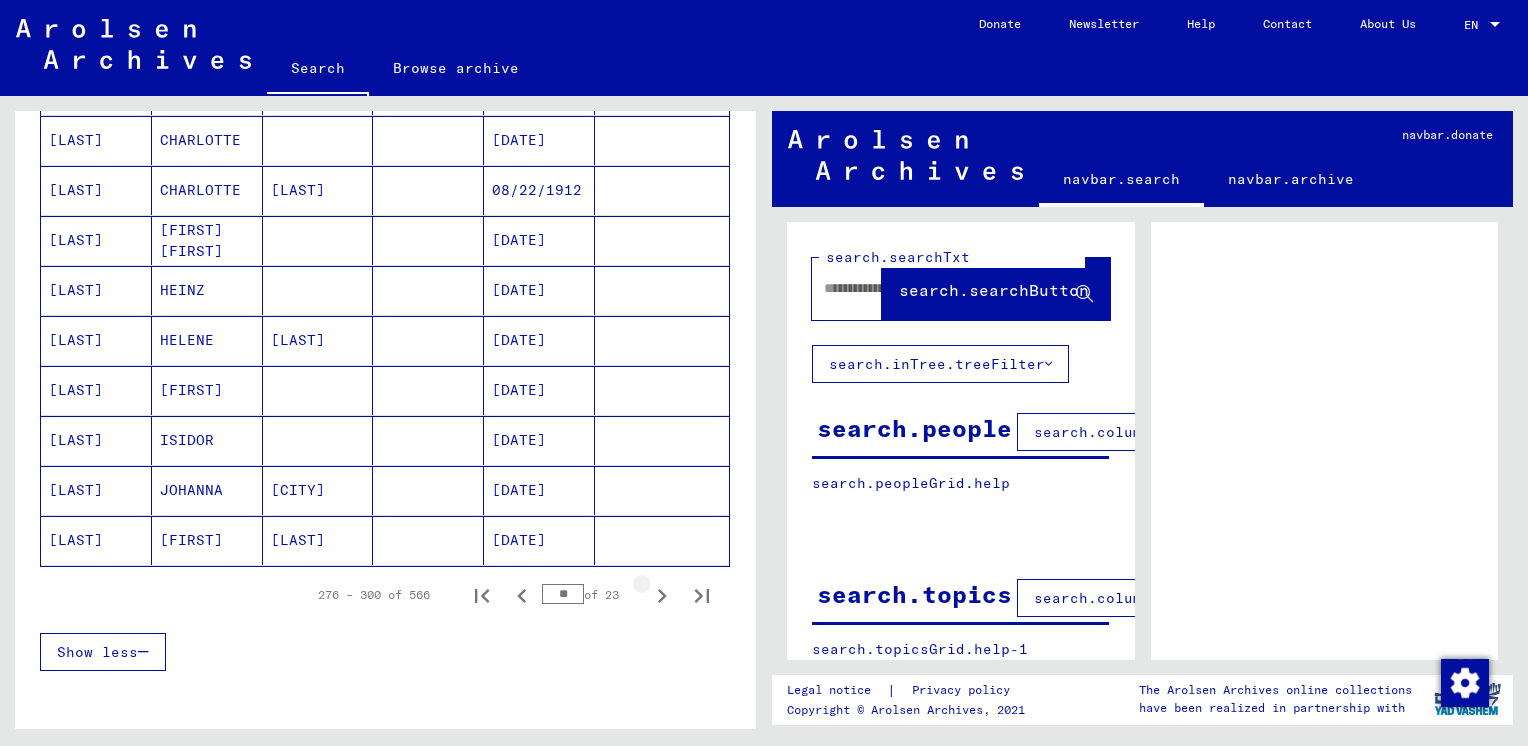 click 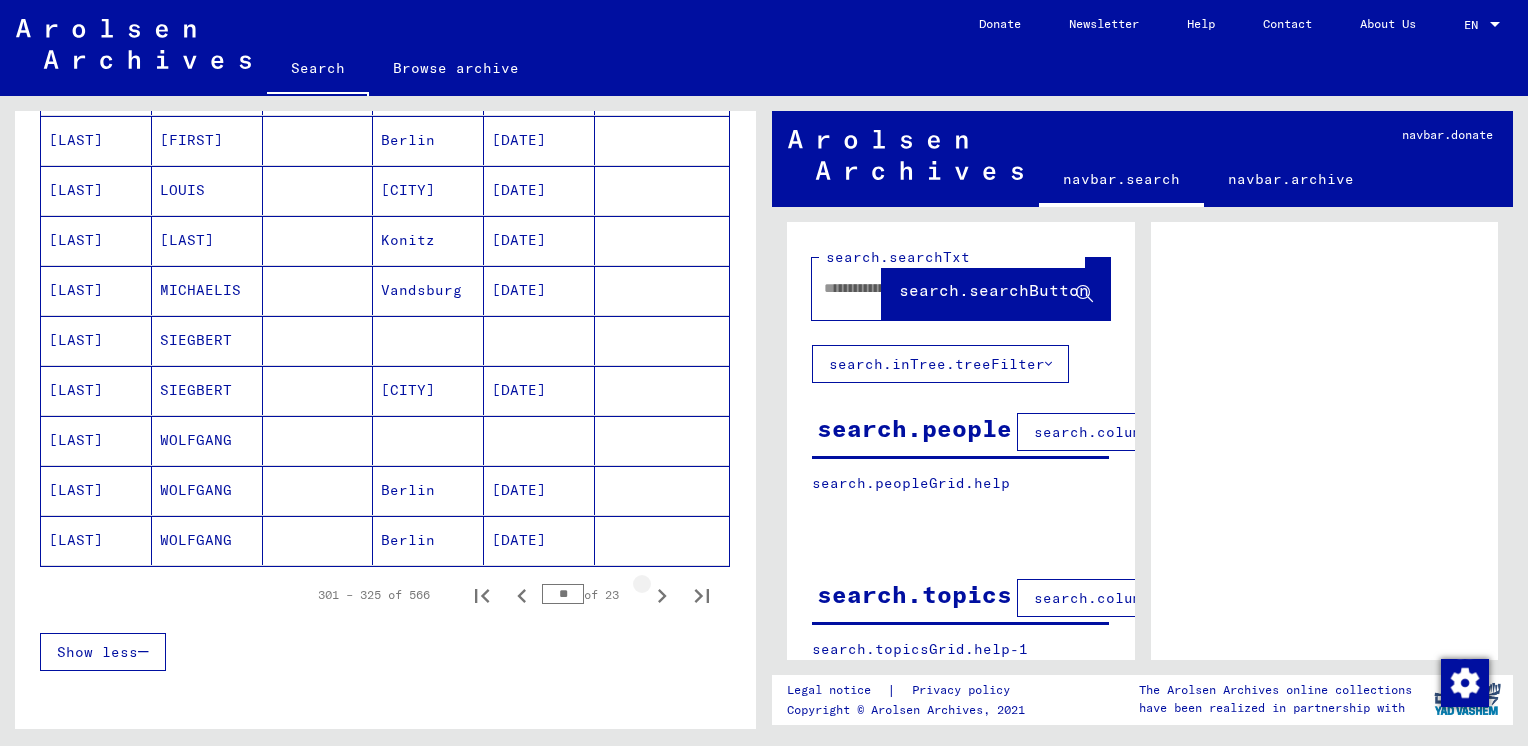 click 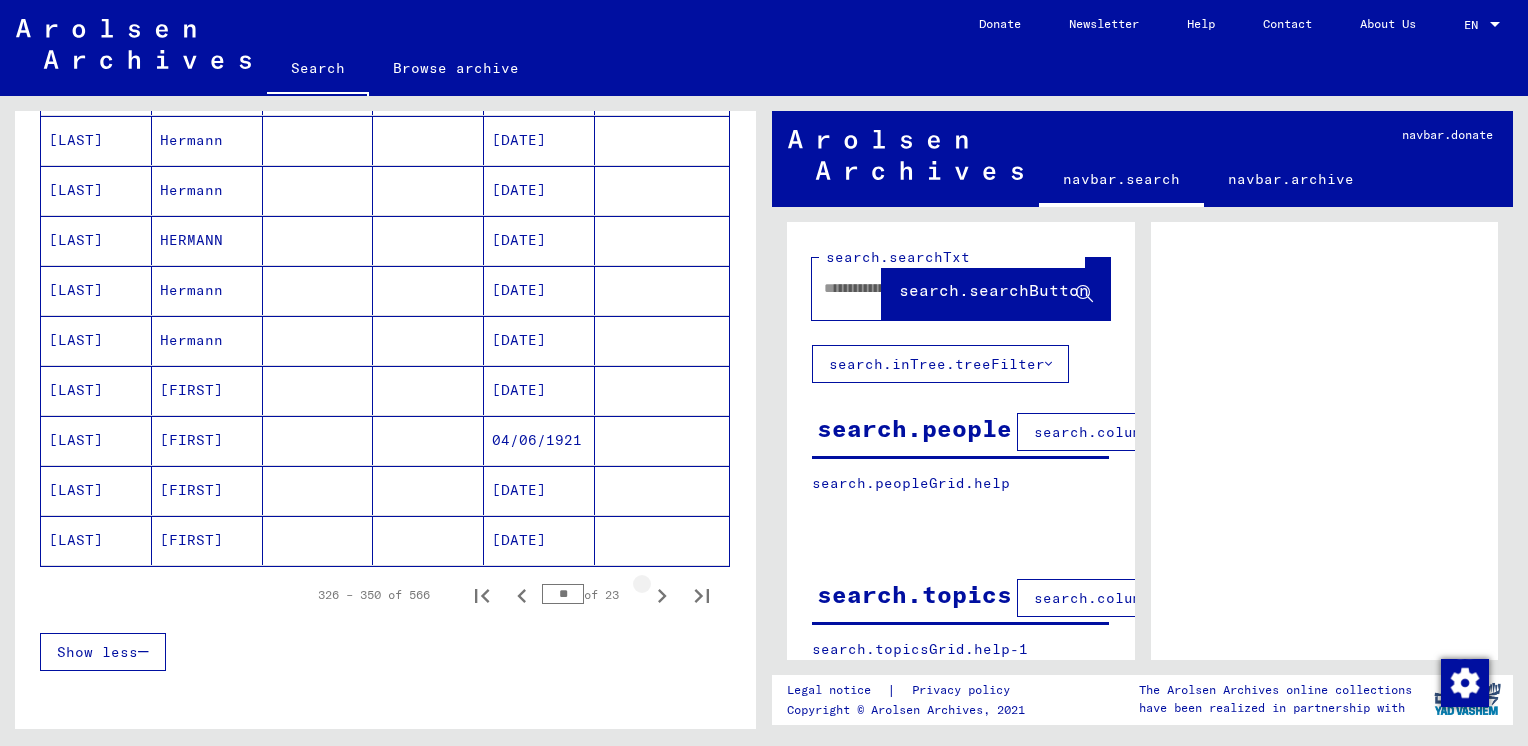 click 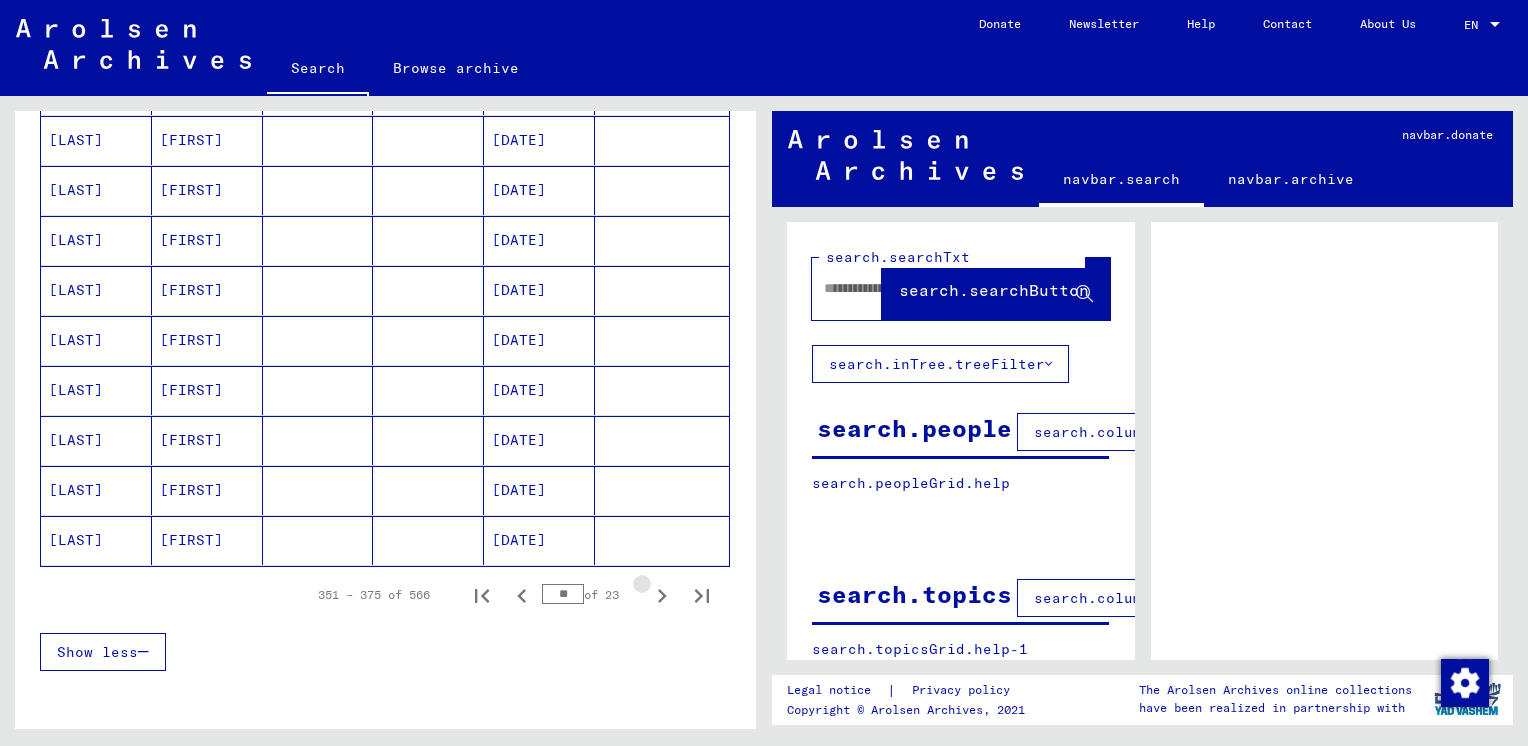 click 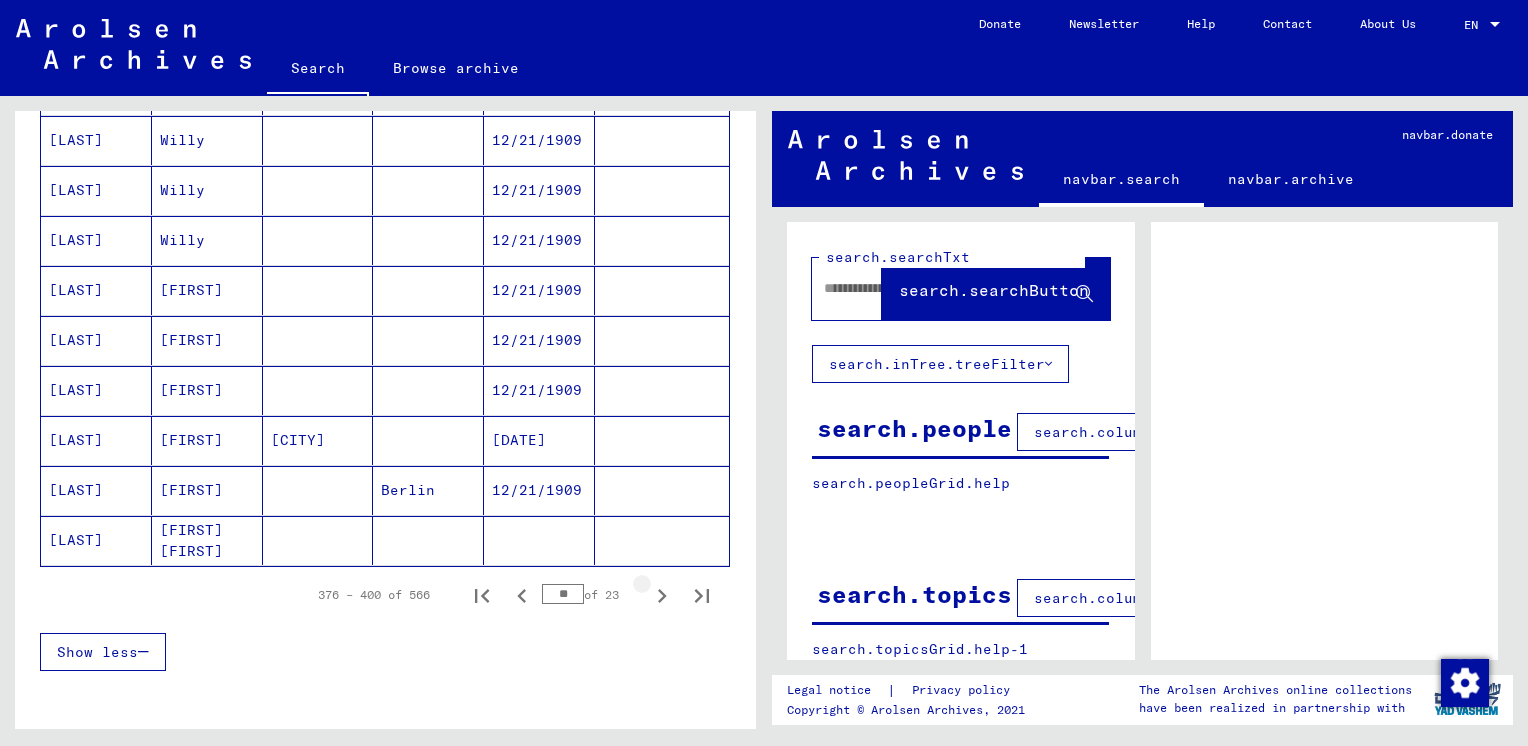 click 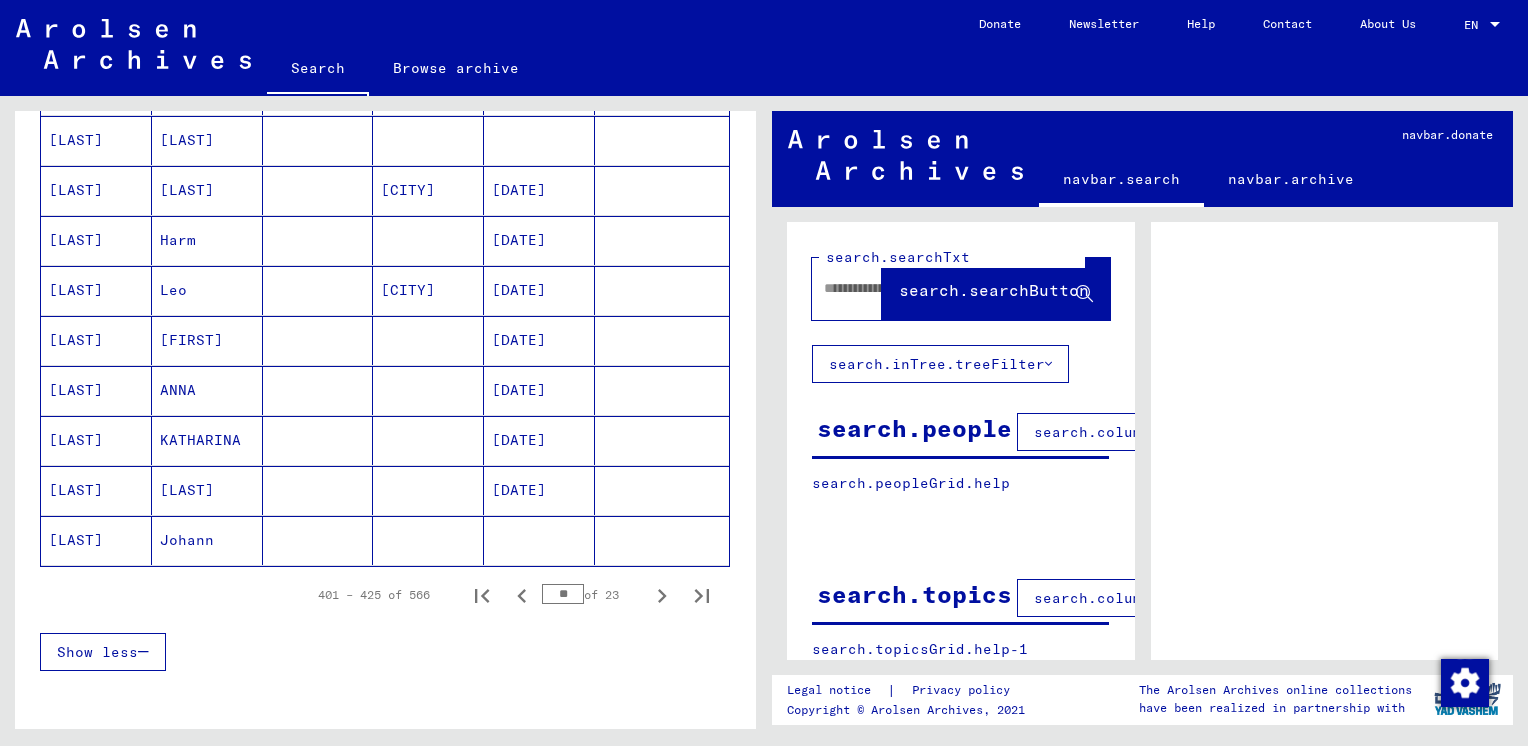 click 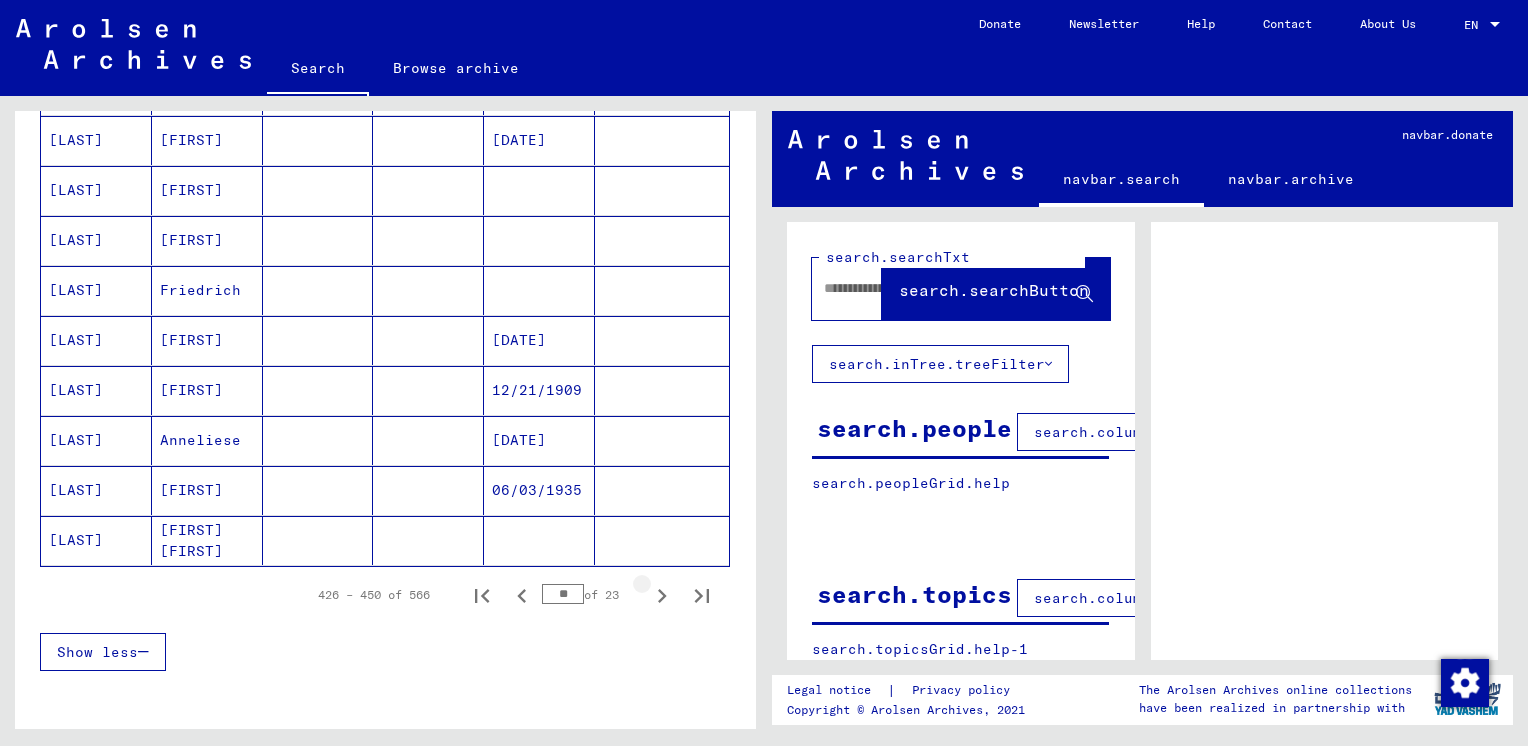 click 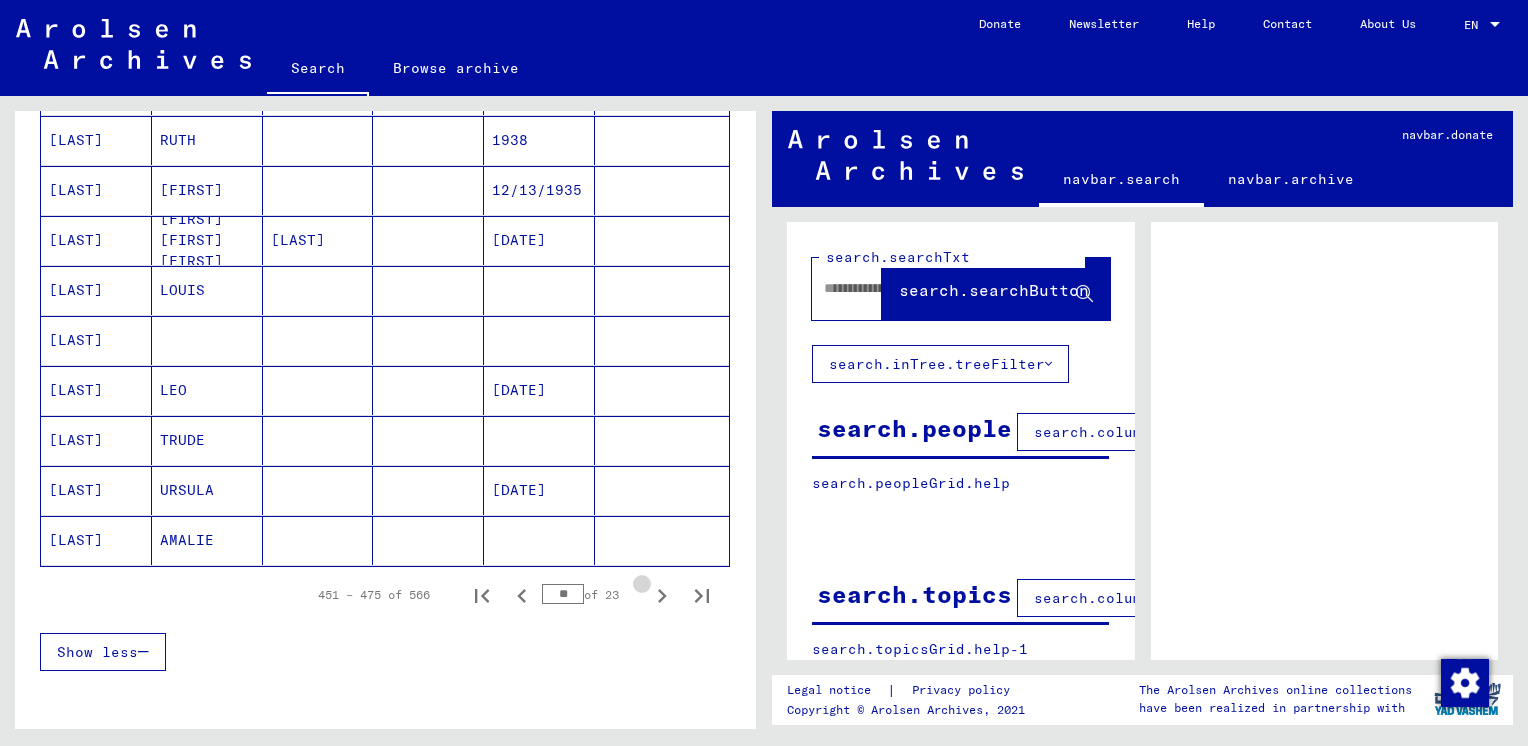 click 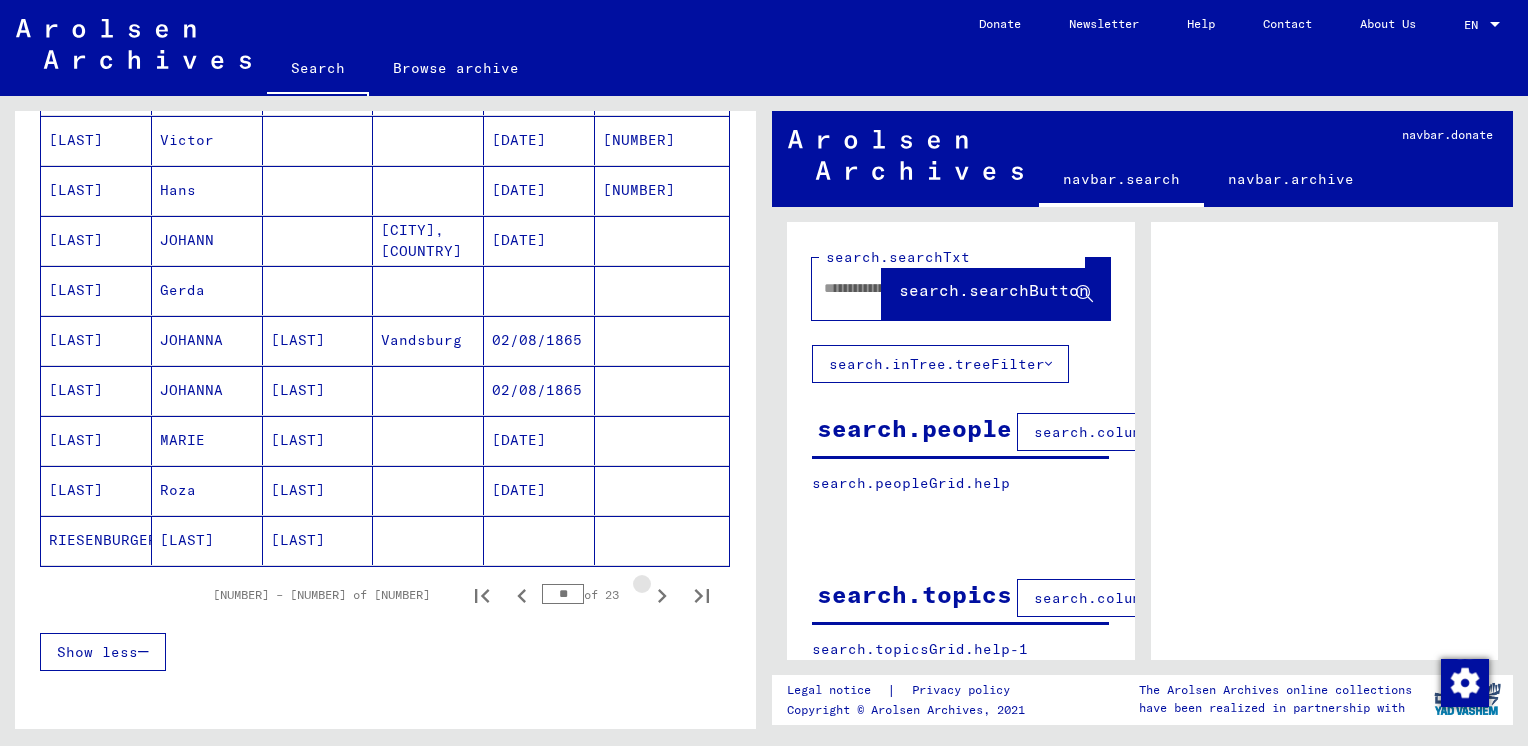 click 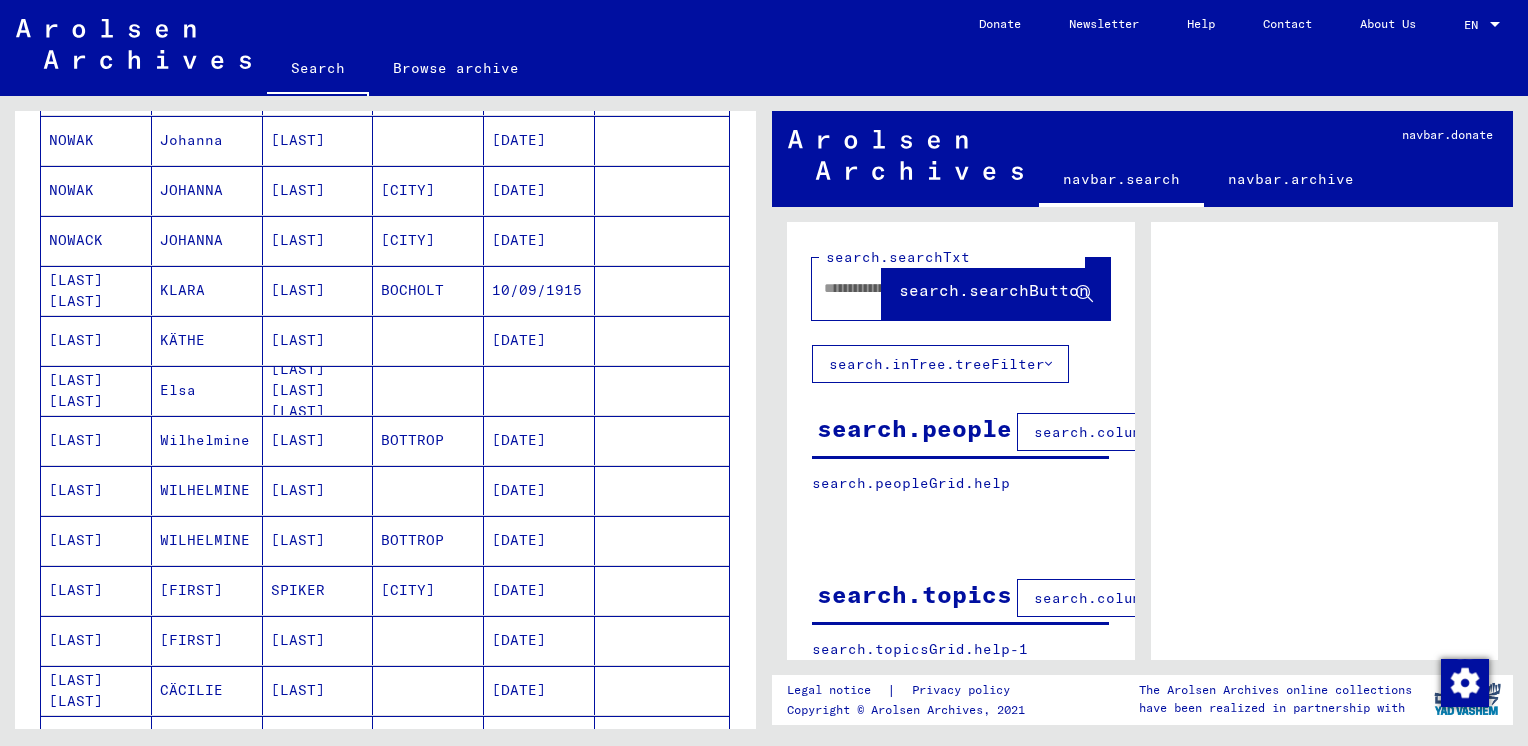 scroll, scrollTop: 0, scrollLeft: 0, axis: both 